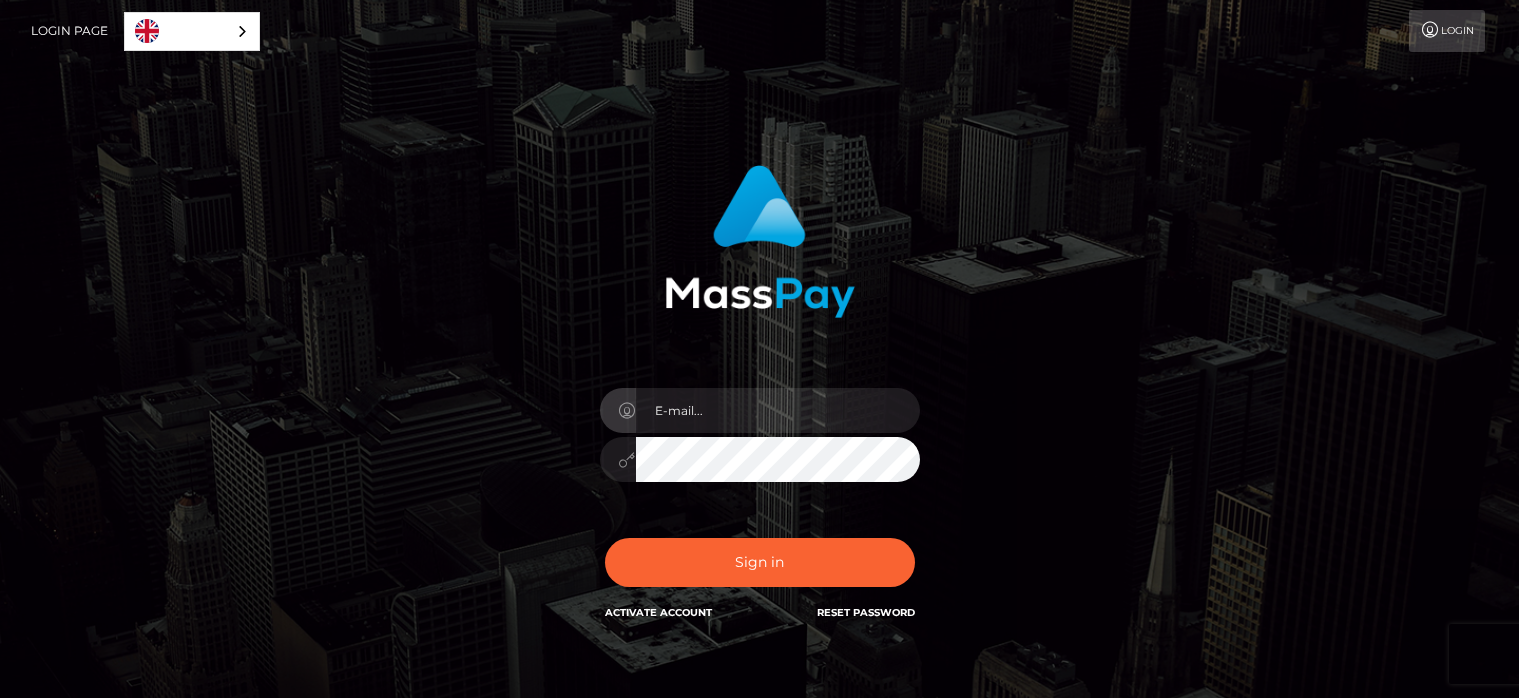 scroll, scrollTop: 0, scrollLeft: 0, axis: both 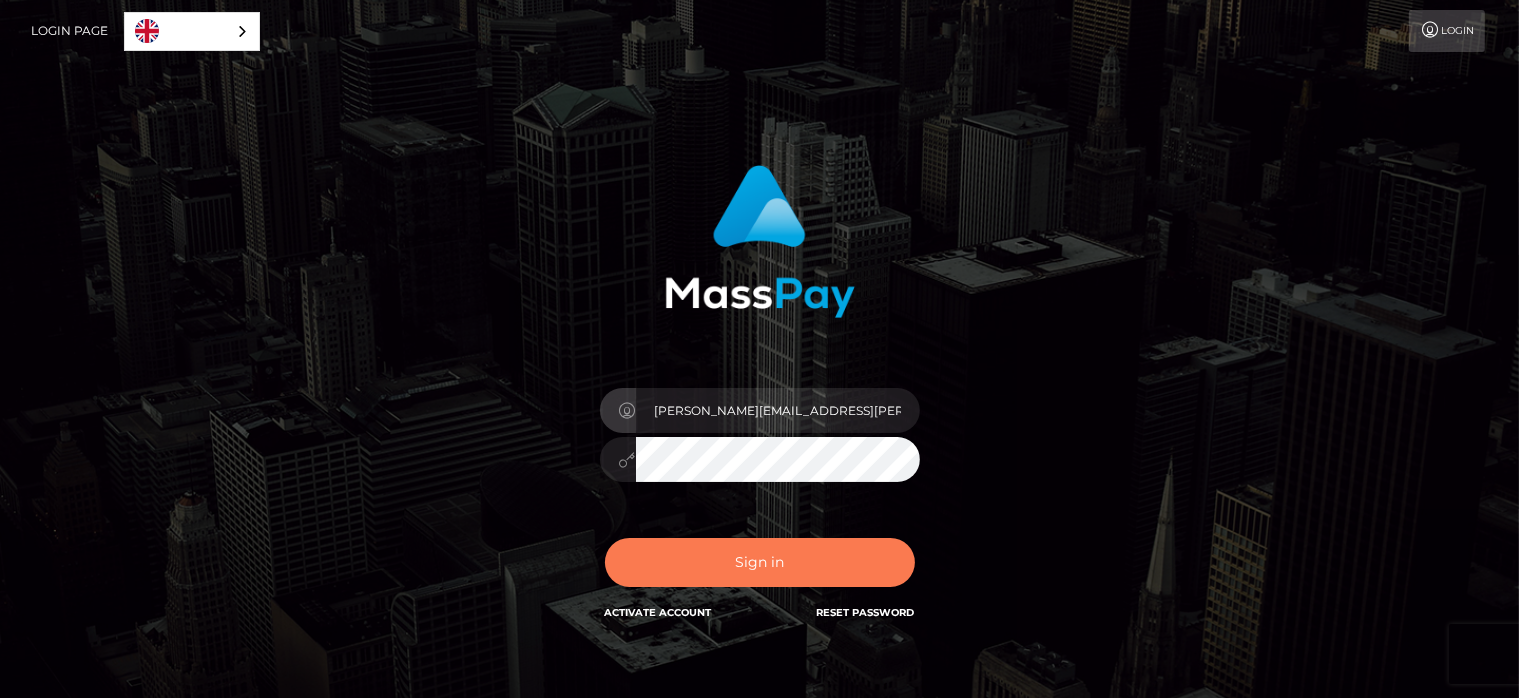 type on "stephan.zurkuhlen@gmx.com" 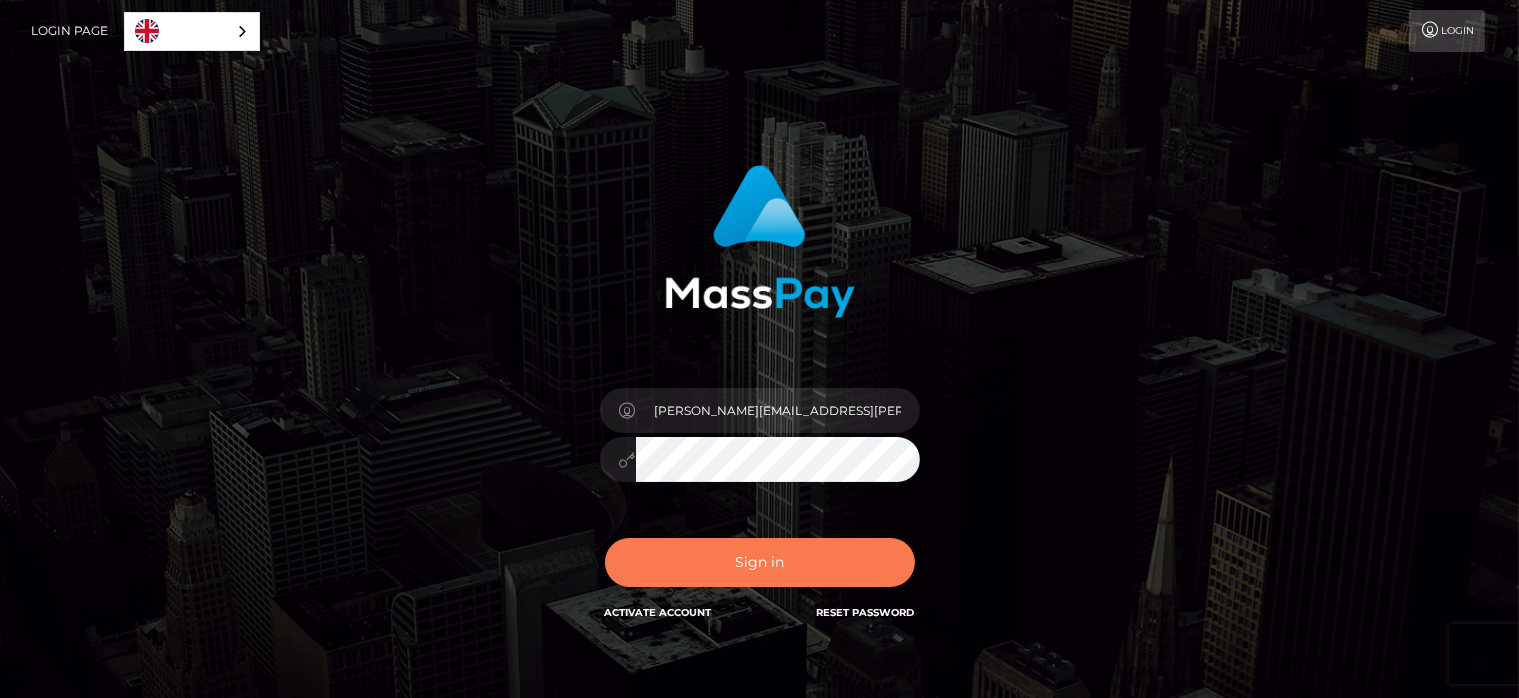 click on "Sign in" at bounding box center [760, 562] 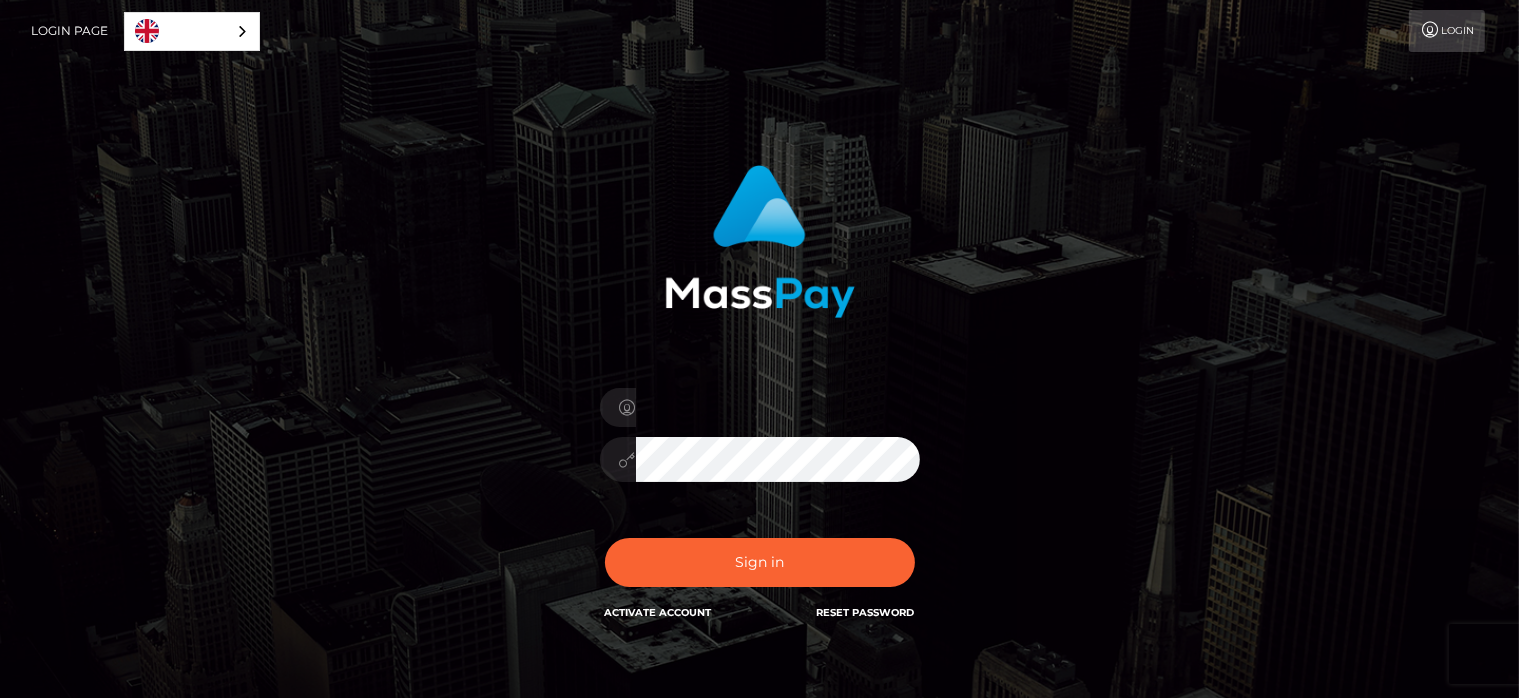 click on "English" at bounding box center (192, 31) 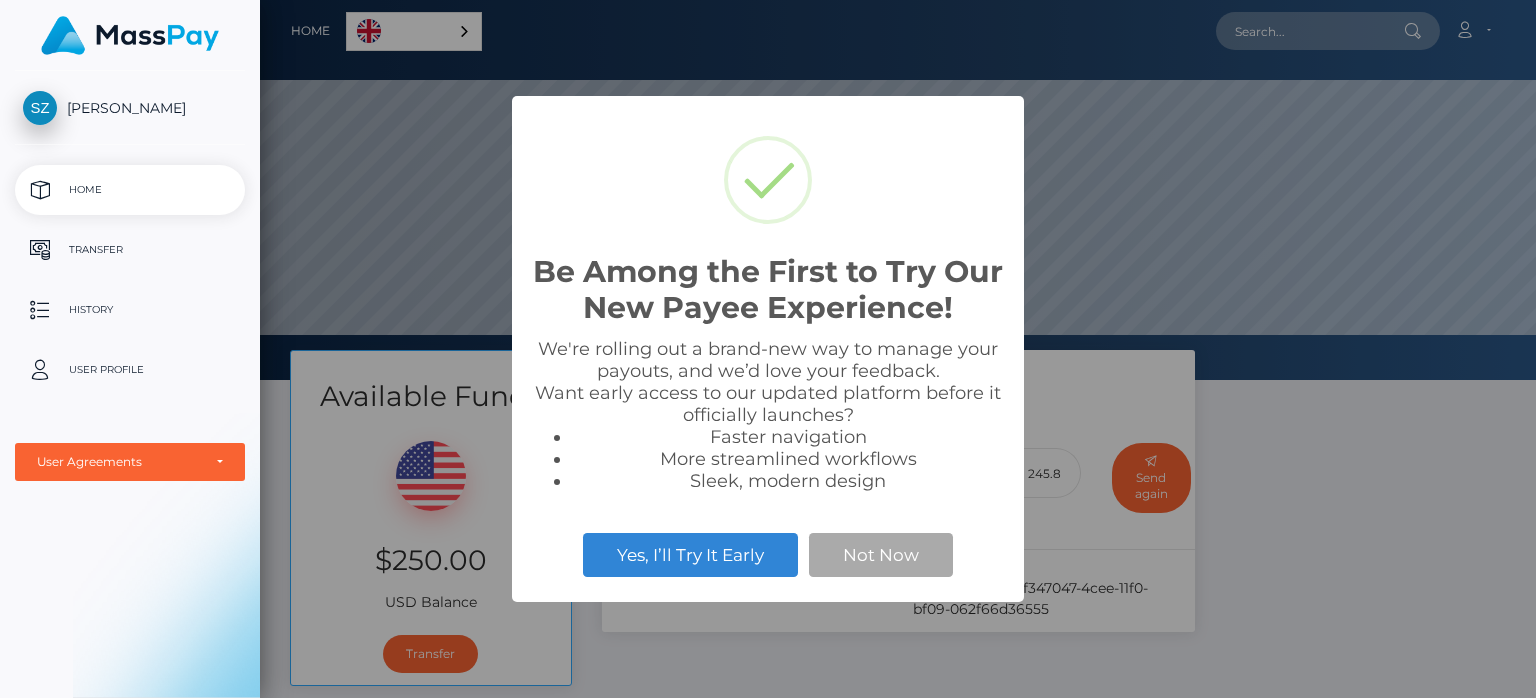 scroll, scrollTop: 0, scrollLeft: 0, axis: both 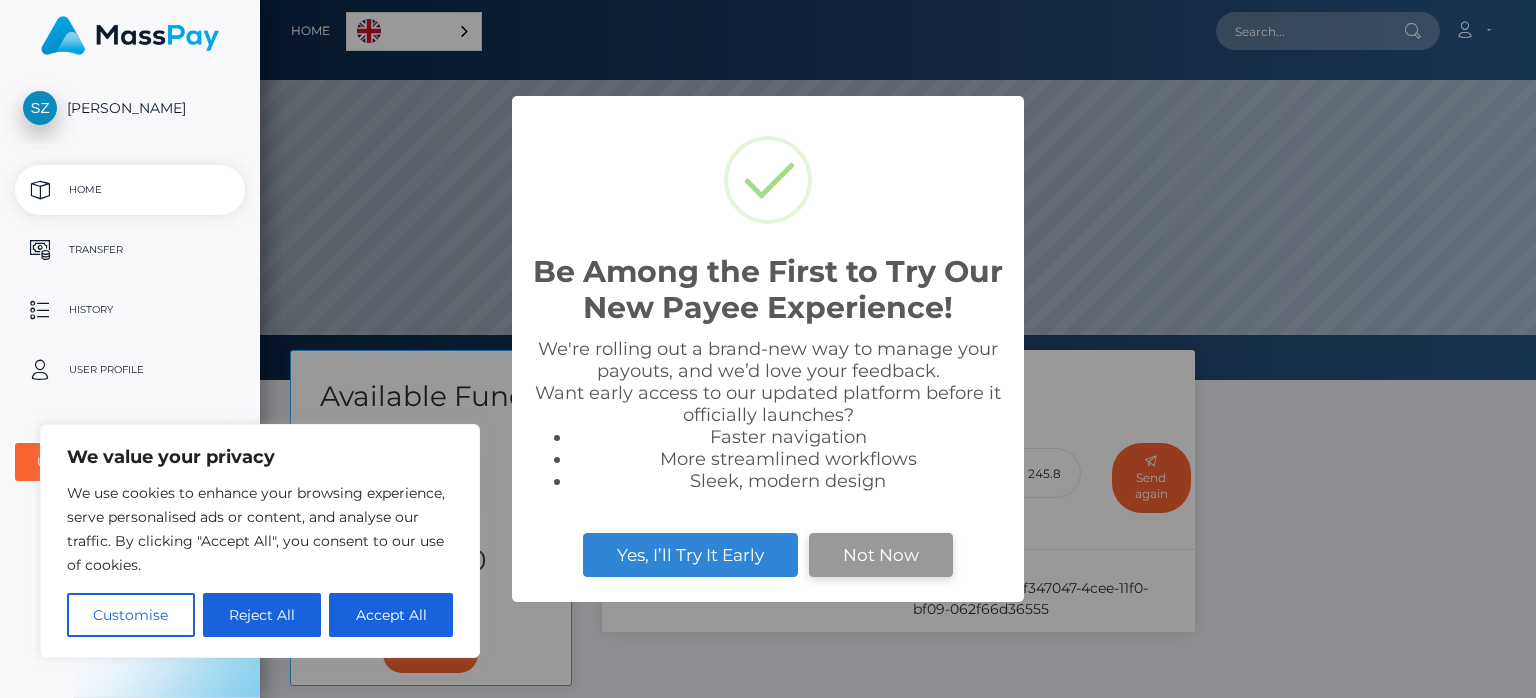 click on "Not Now" at bounding box center (881, 555) 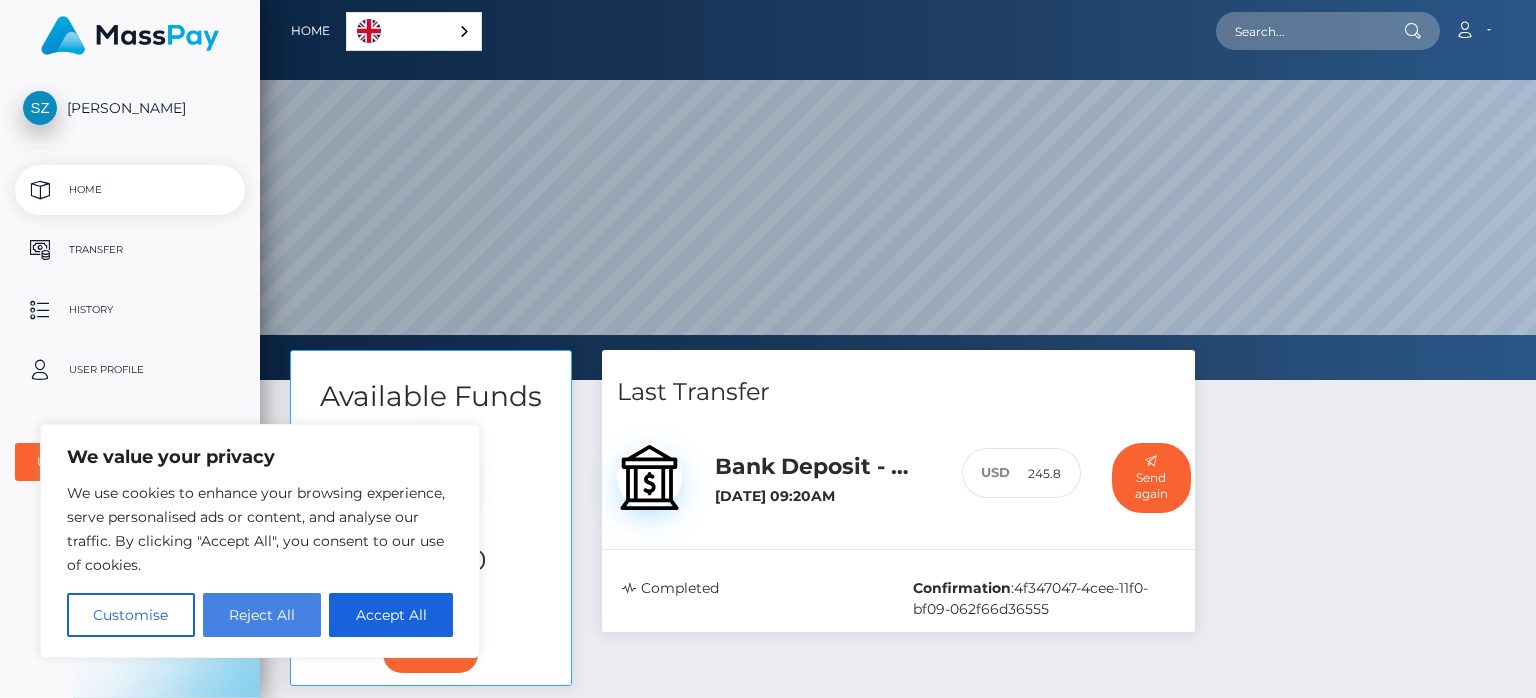 click on "Reject All" at bounding box center (262, 615) 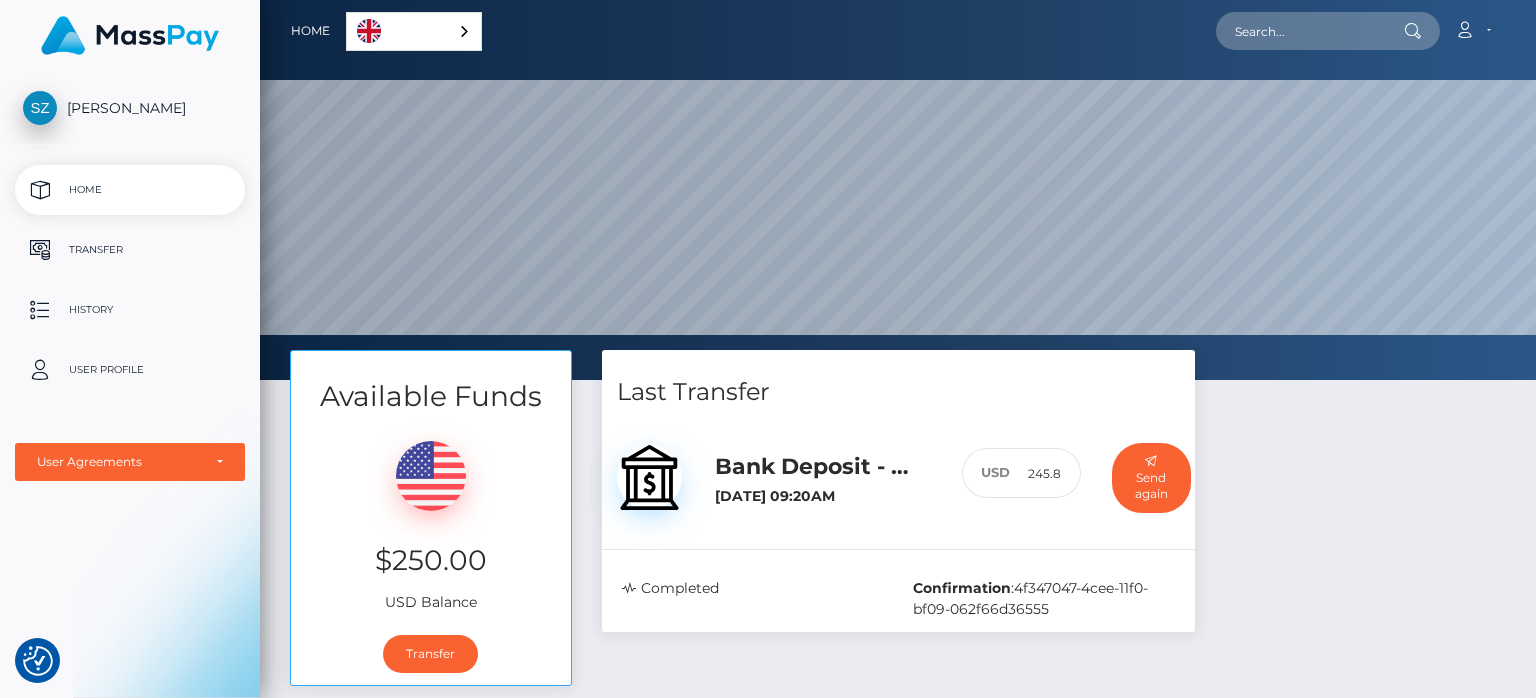 scroll, scrollTop: 180, scrollLeft: 0, axis: vertical 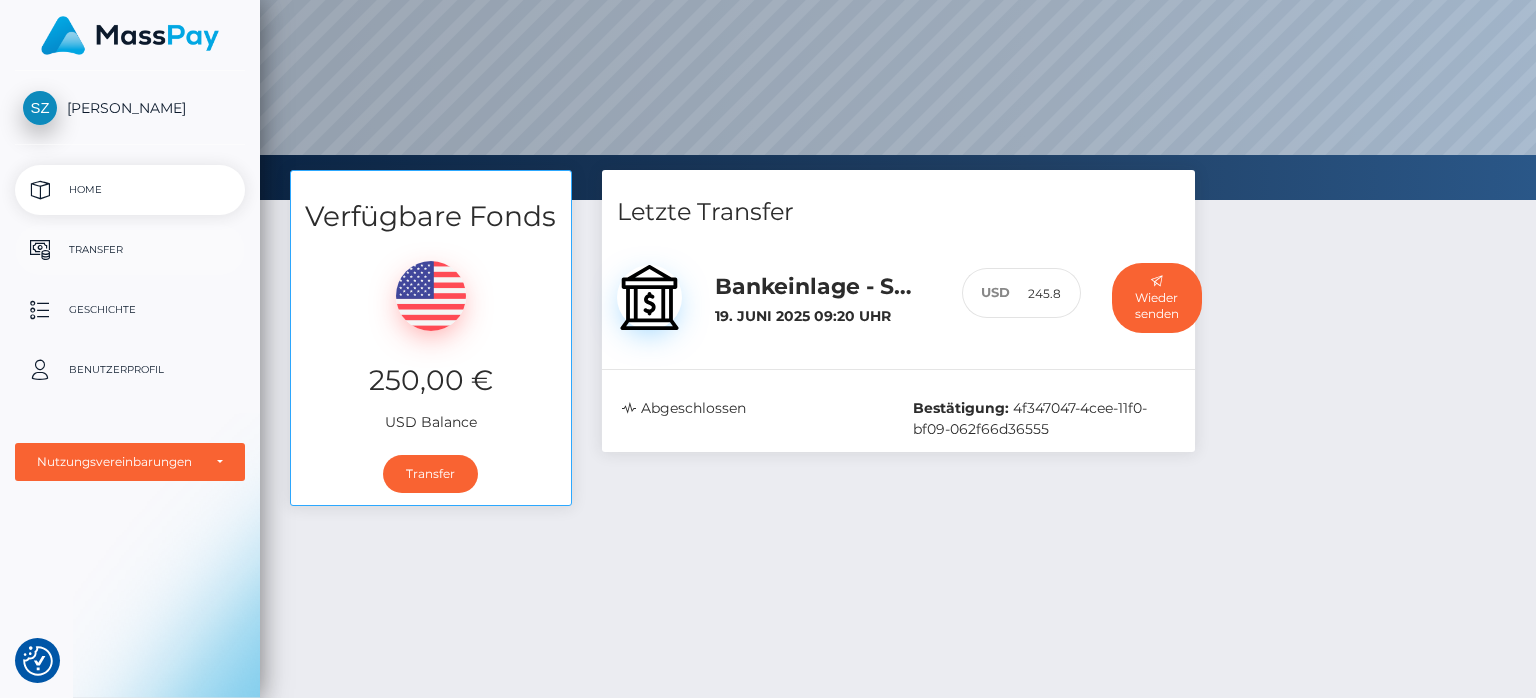 click on "Transfer" at bounding box center (130, 250) 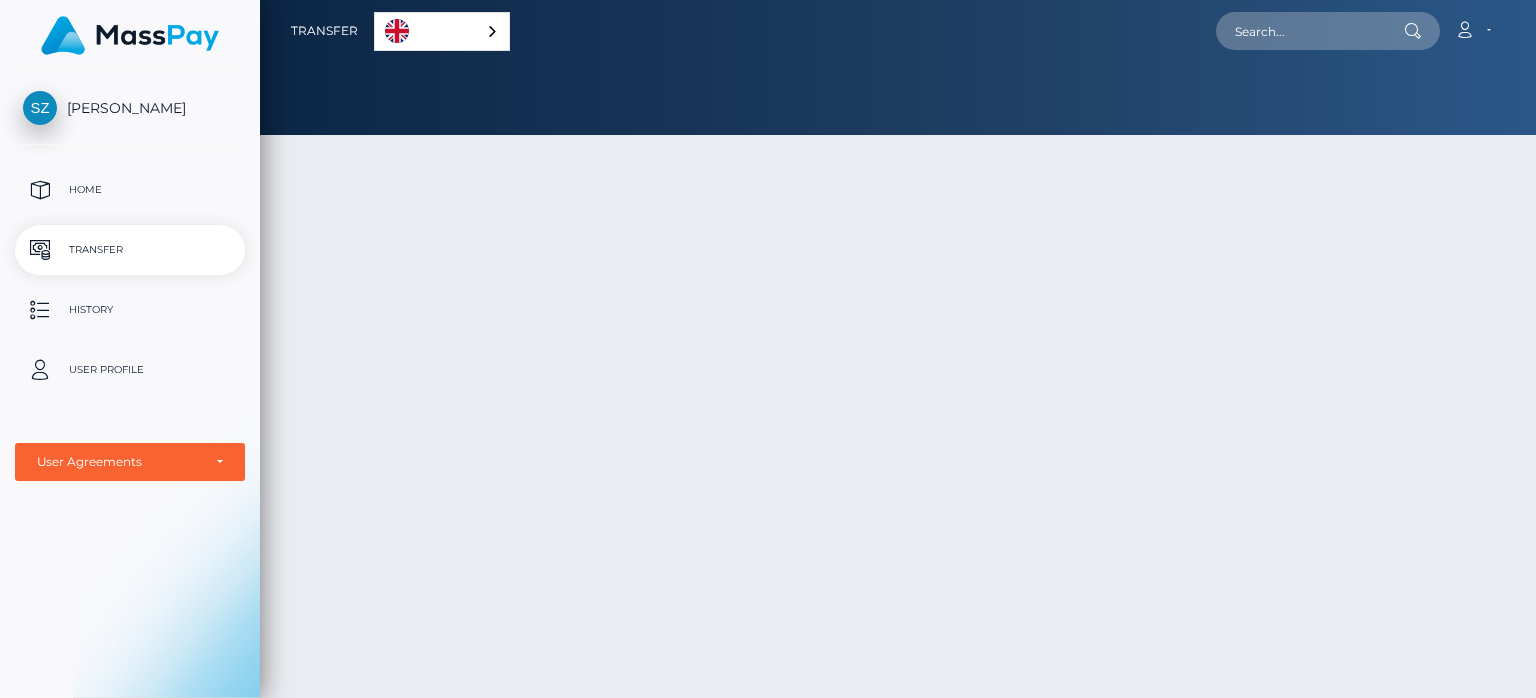 scroll, scrollTop: 0, scrollLeft: 0, axis: both 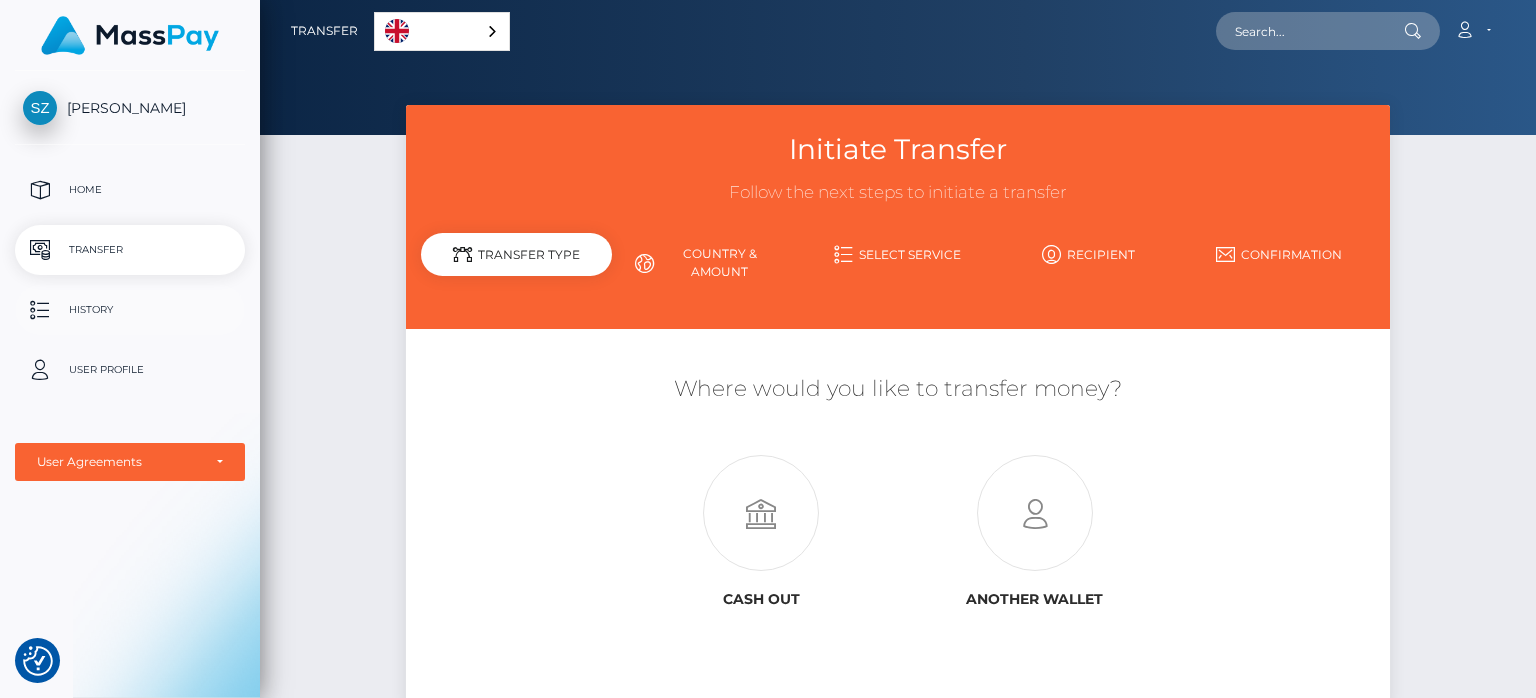 click on "History" at bounding box center [130, 310] 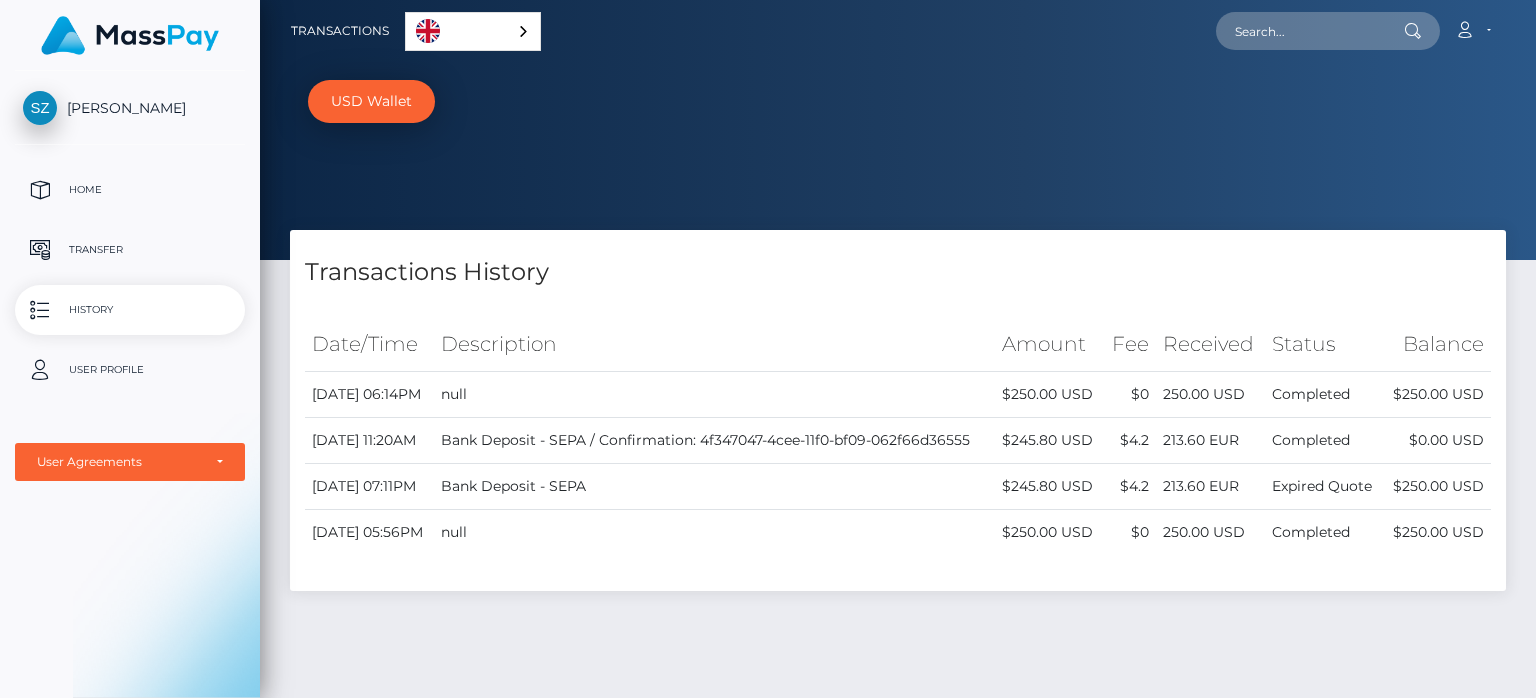 scroll, scrollTop: 0, scrollLeft: 0, axis: both 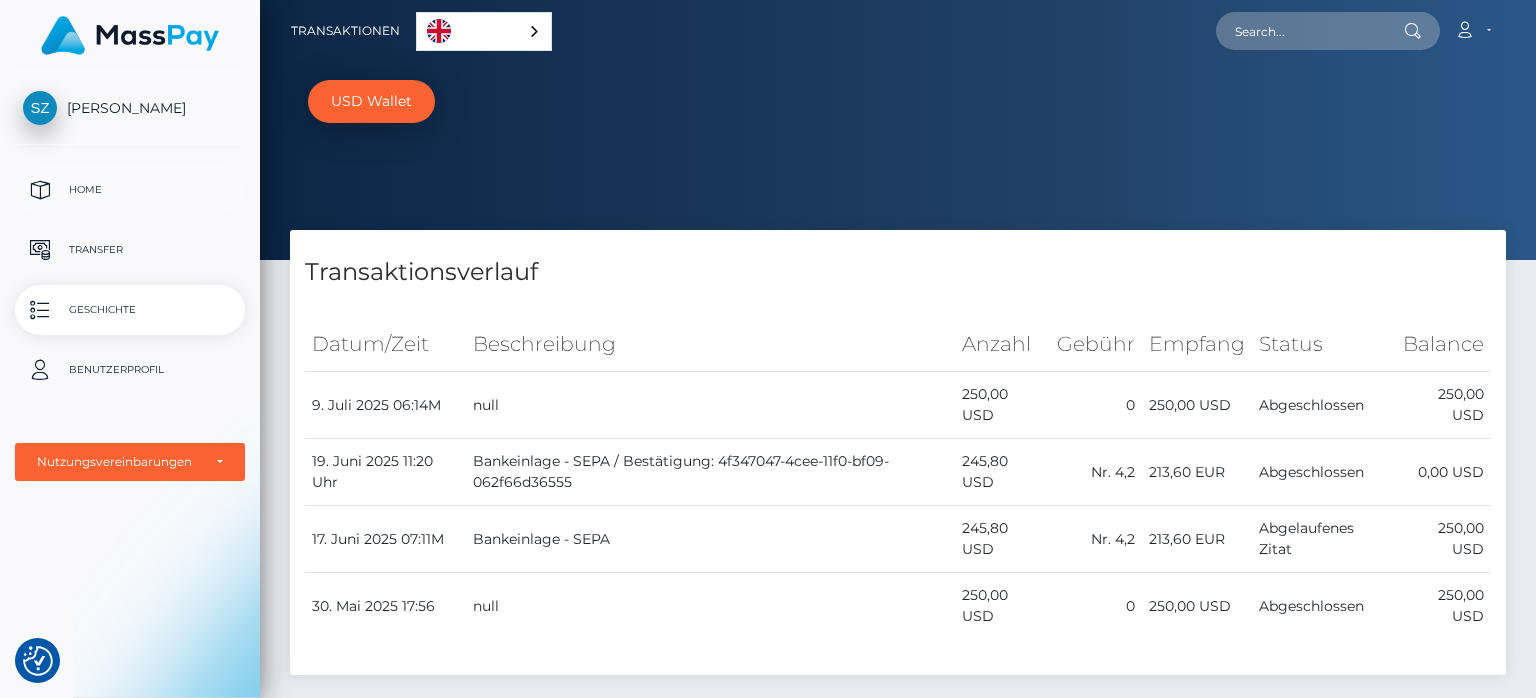 click on "Home" at bounding box center [130, 190] 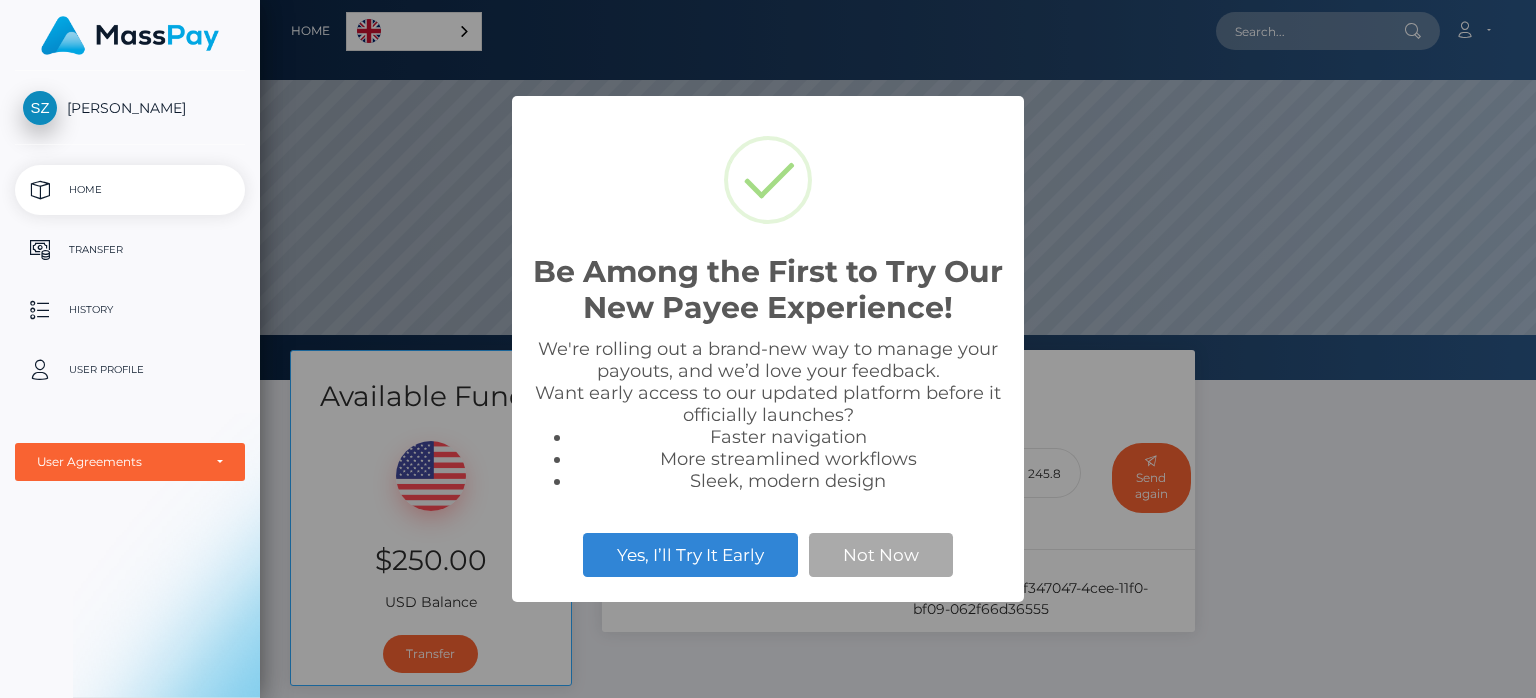scroll, scrollTop: 0, scrollLeft: 0, axis: both 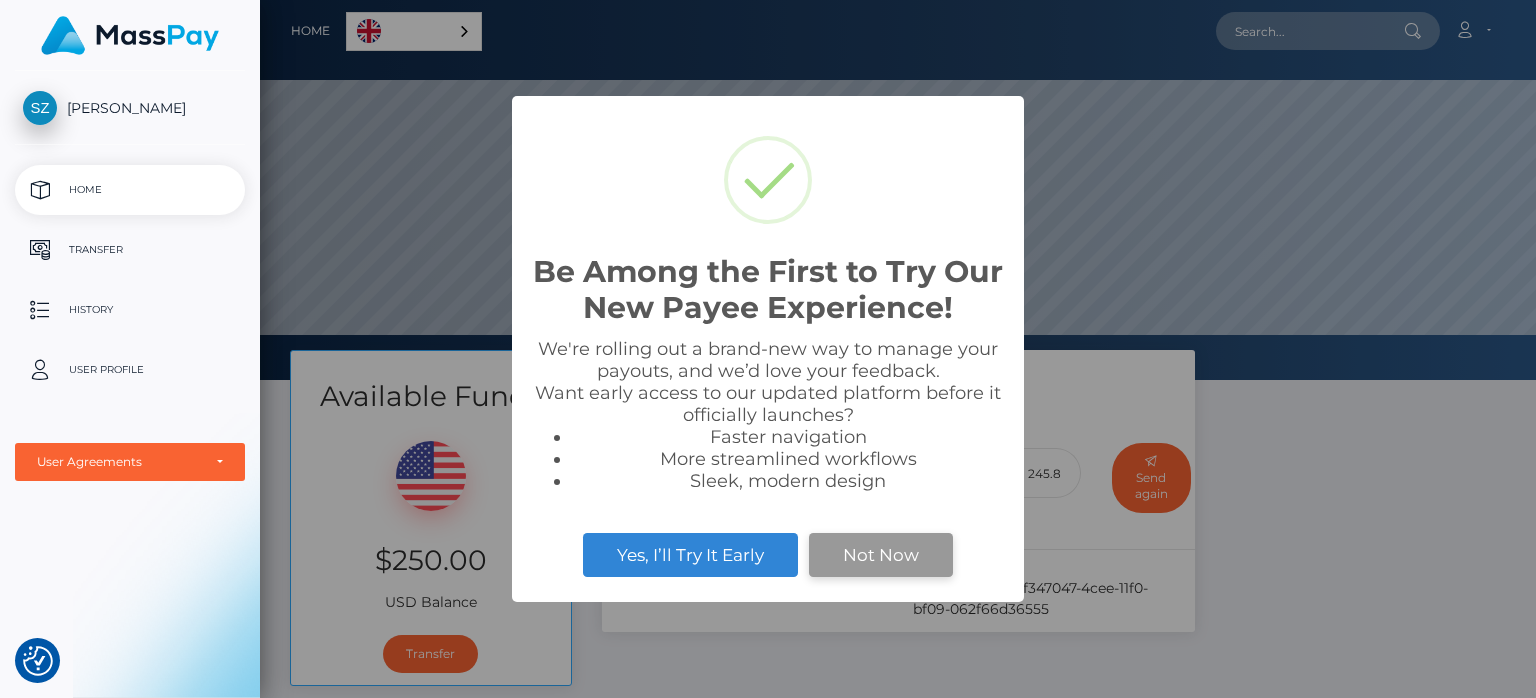 click on "Not Now" at bounding box center (881, 555) 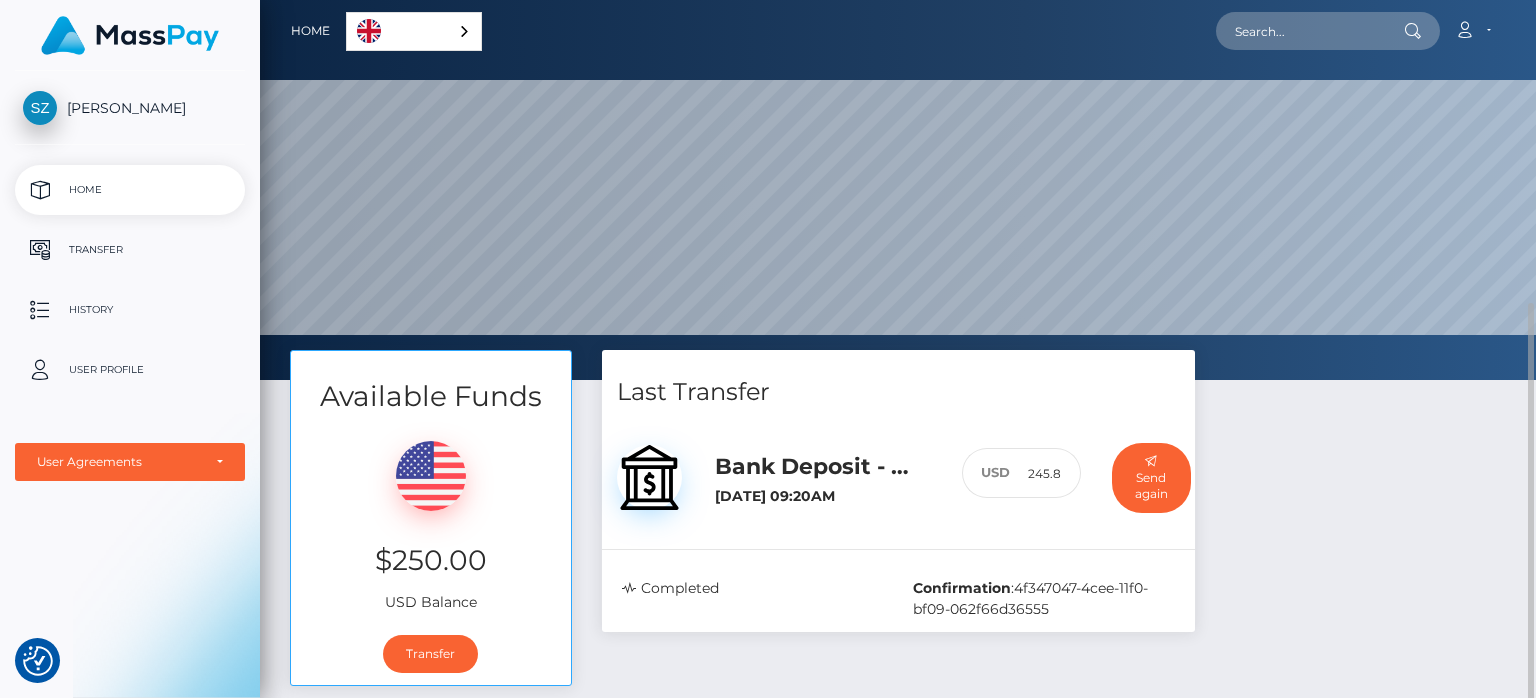 scroll, scrollTop: 180, scrollLeft: 0, axis: vertical 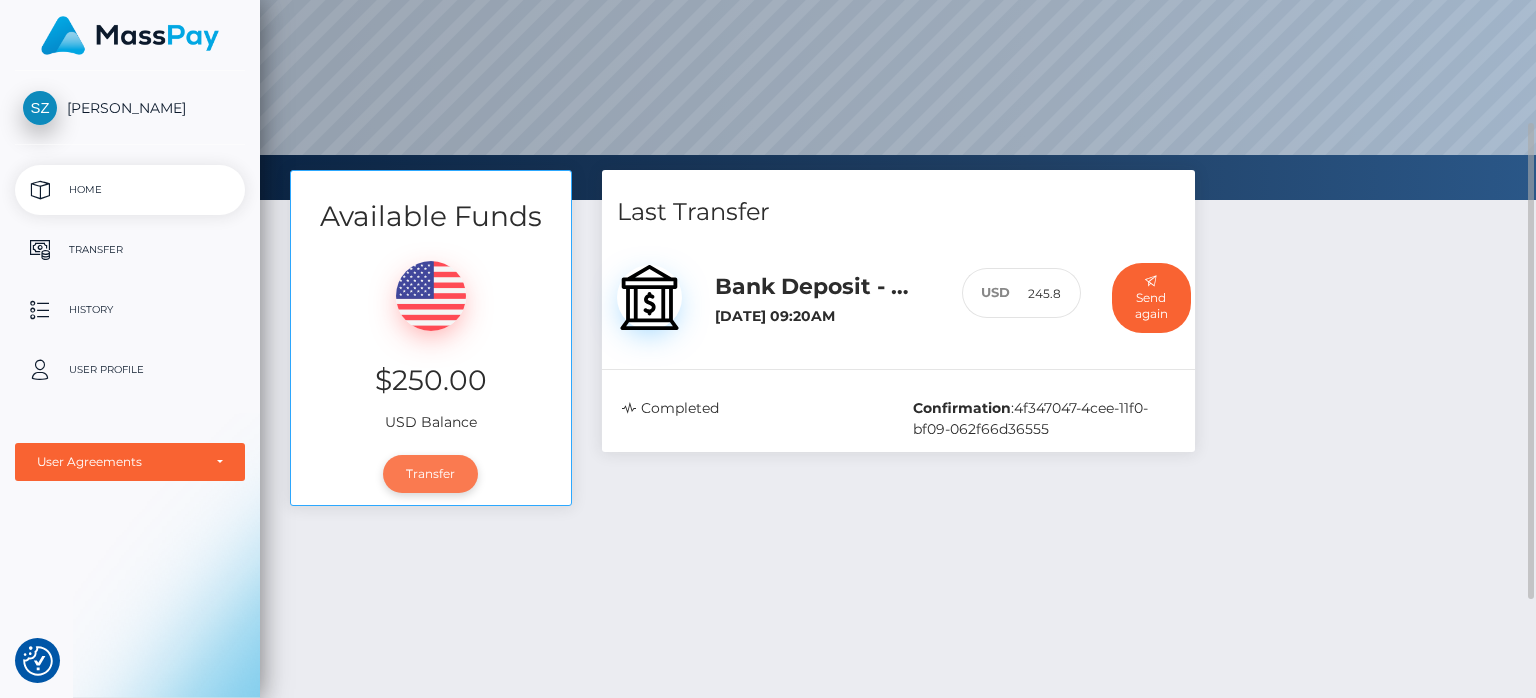 click on "Transfer" at bounding box center [430, 474] 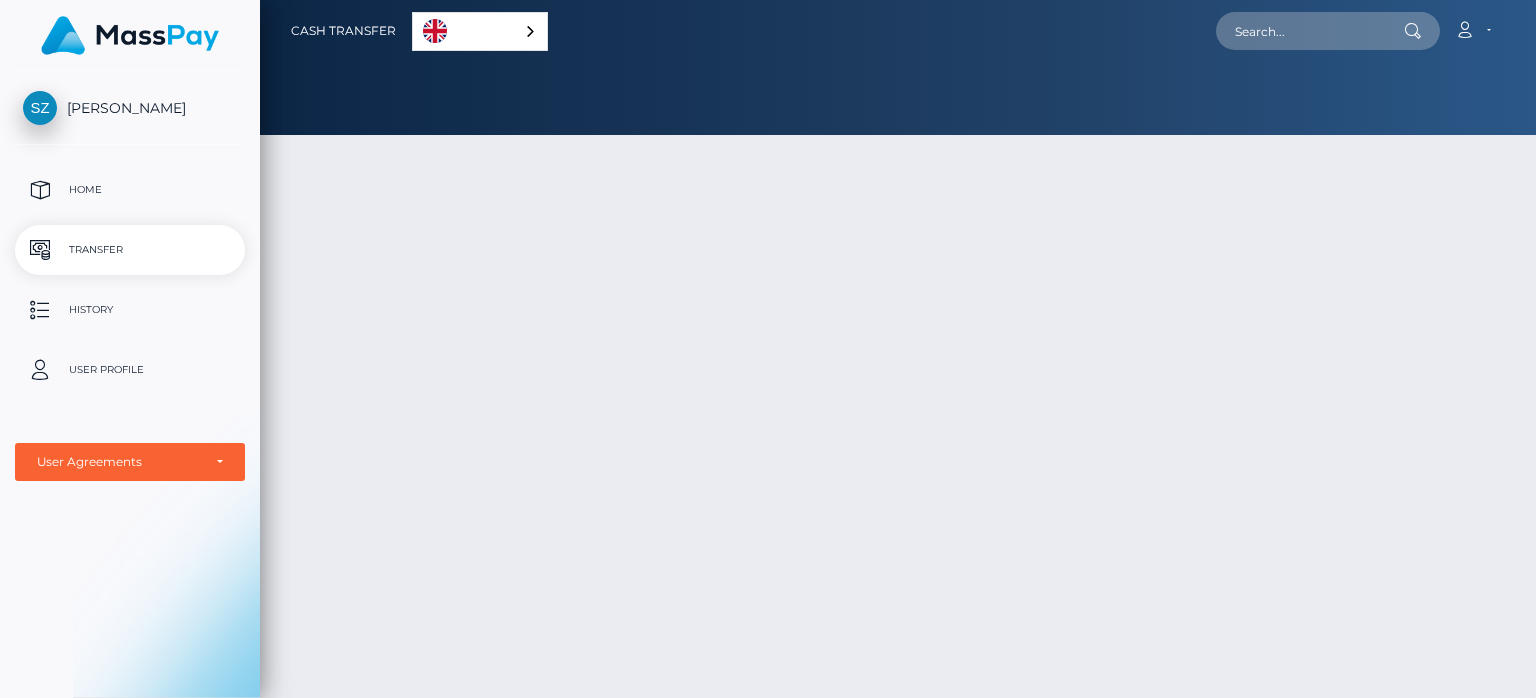 scroll, scrollTop: 0, scrollLeft: 0, axis: both 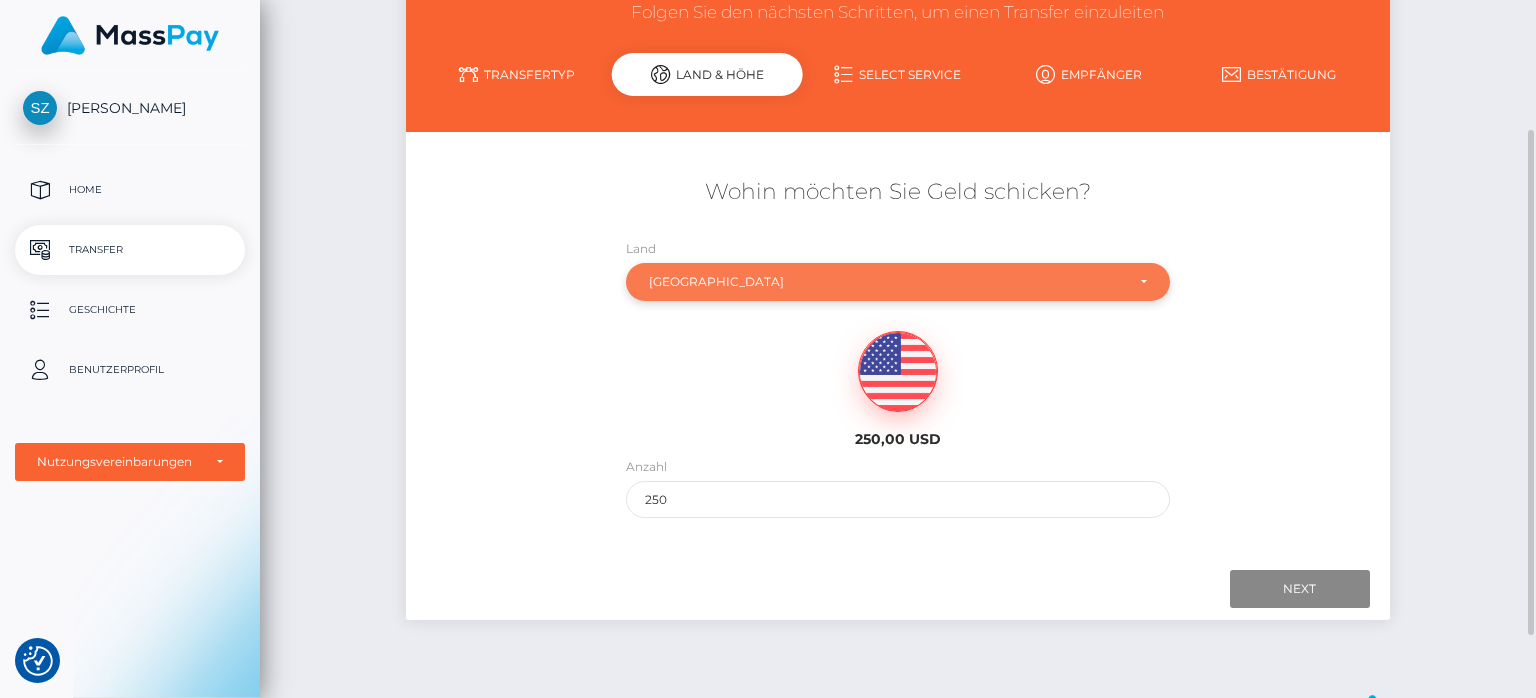 click on "Spanien" at bounding box center (886, 282) 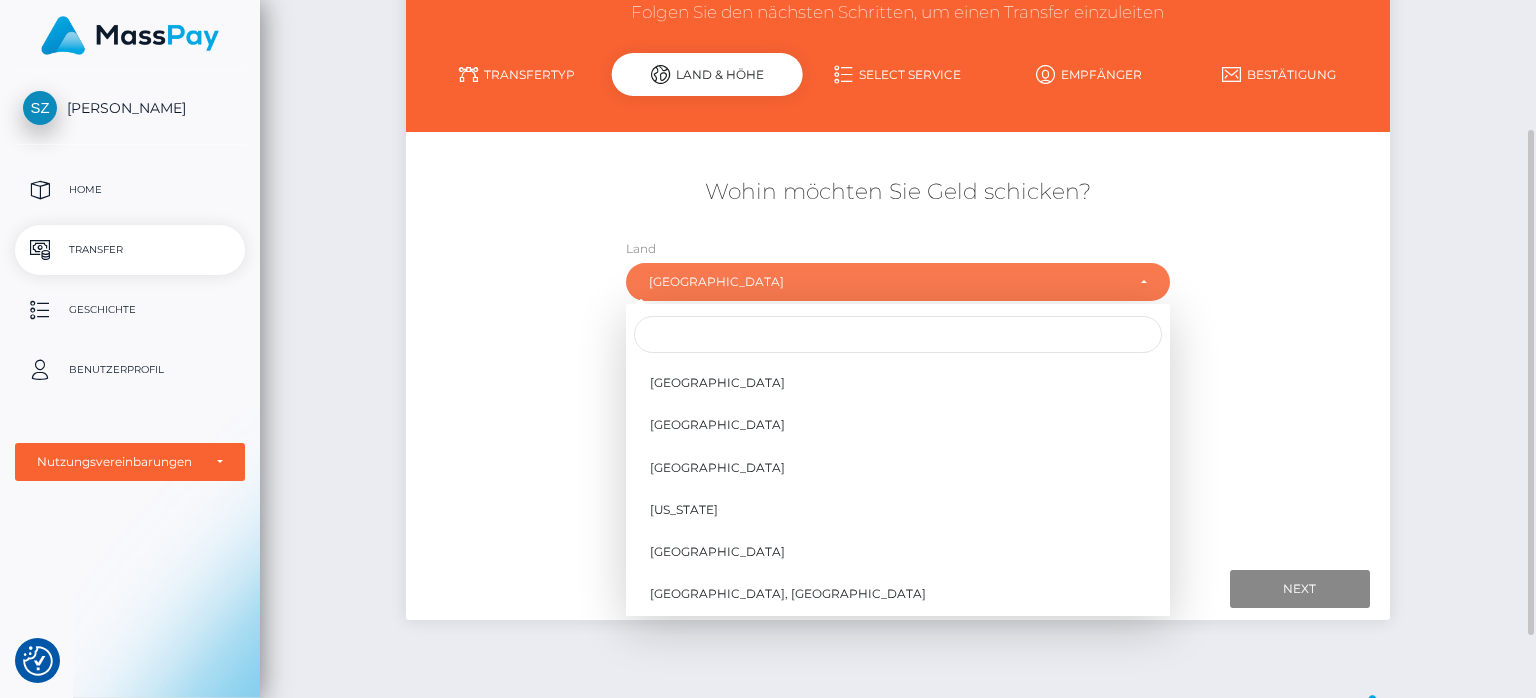 scroll, scrollTop: 3331, scrollLeft: 0, axis: vertical 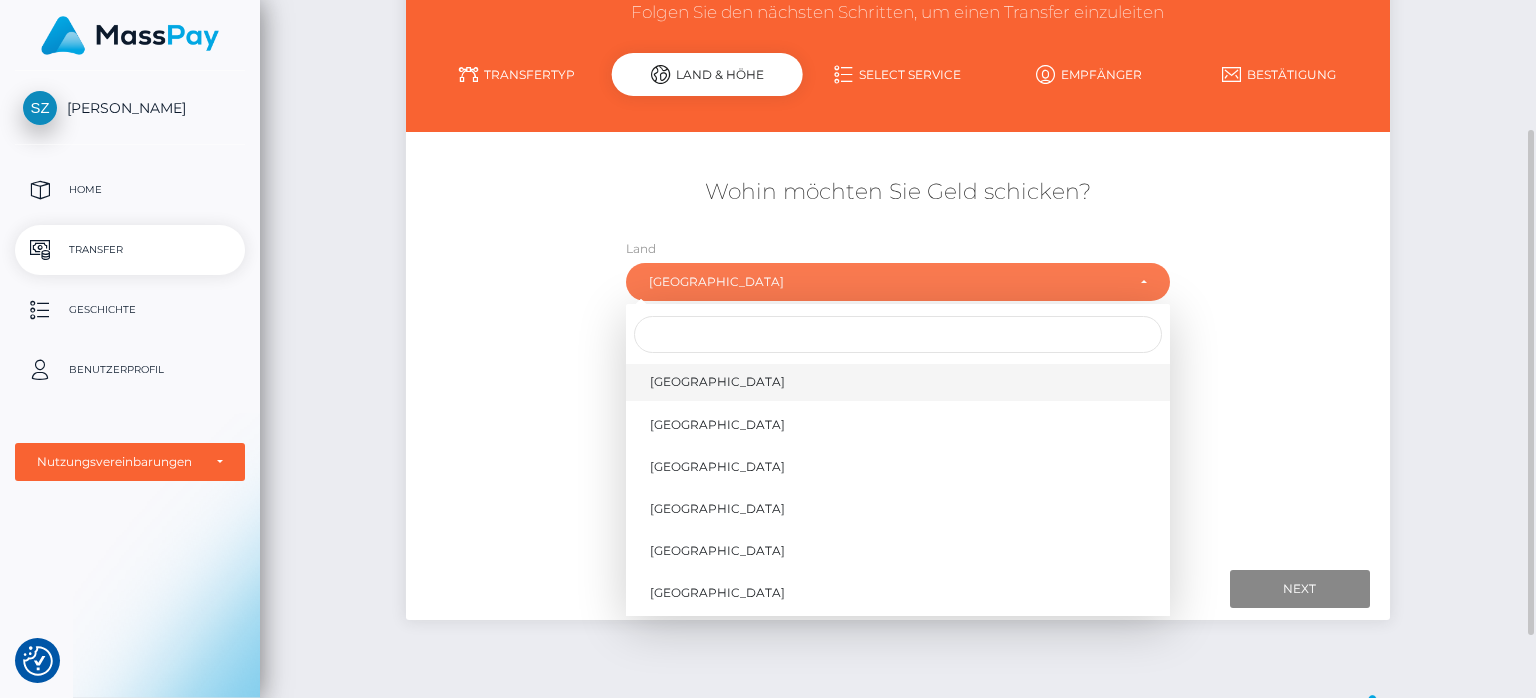 click on "Deutschland" at bounding box center (898, 382) 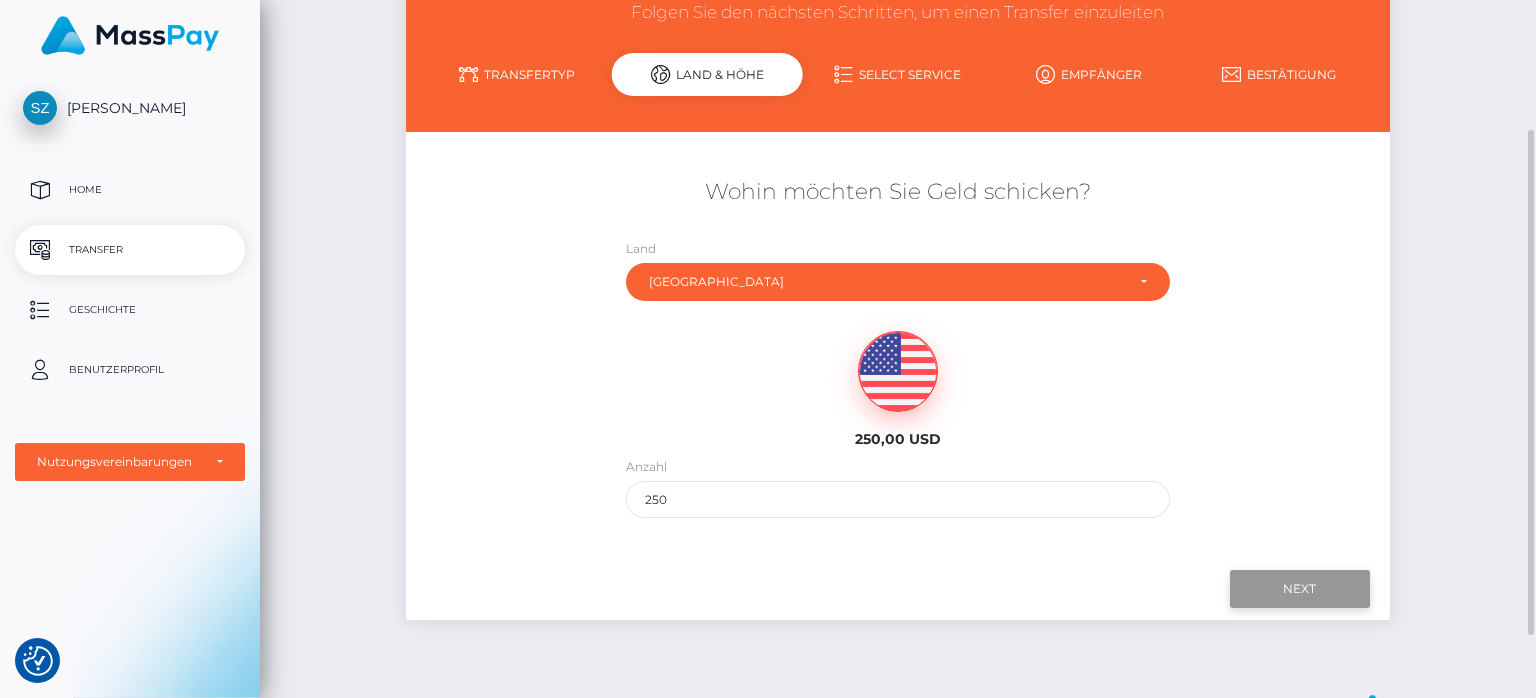 click on "Next" at bounding box center [1300, 589] 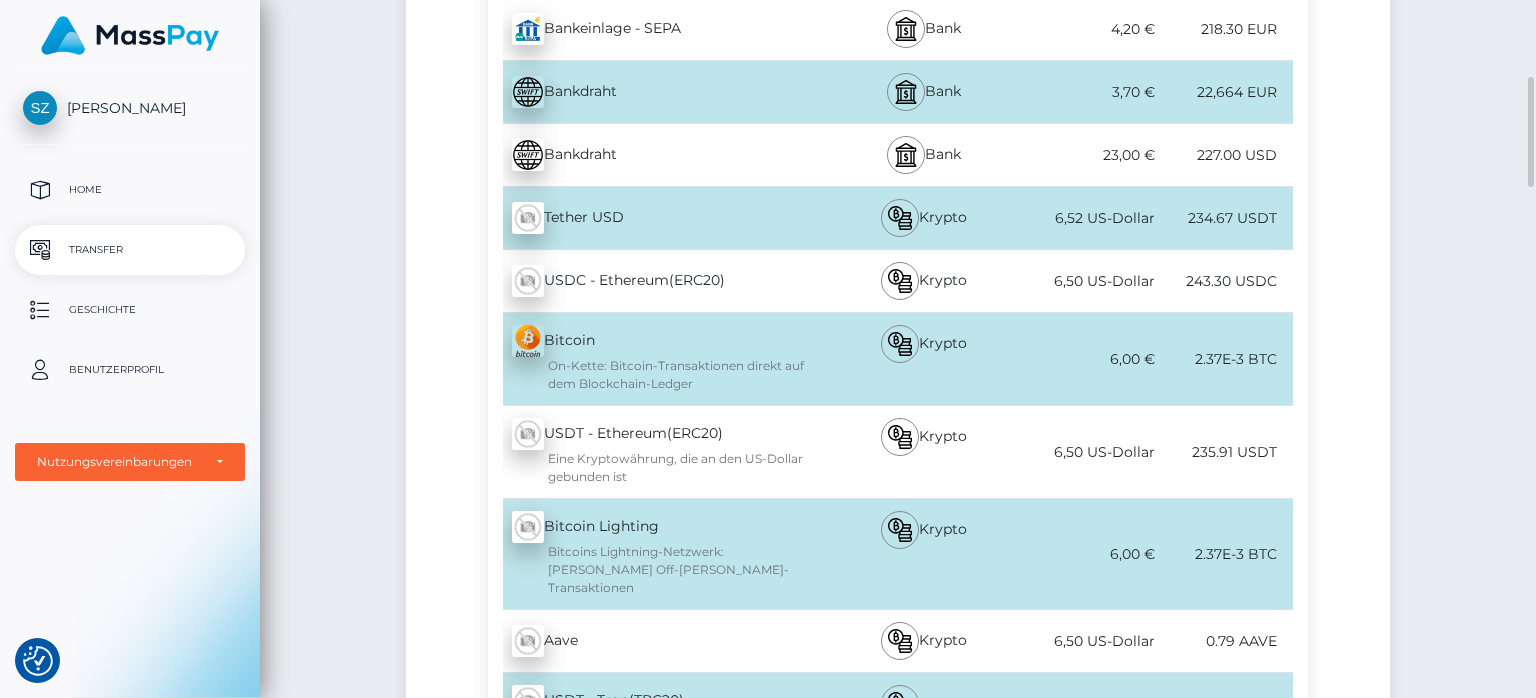 scroll, scrollTop: 310, scrollLeft: 0, axis: vertical 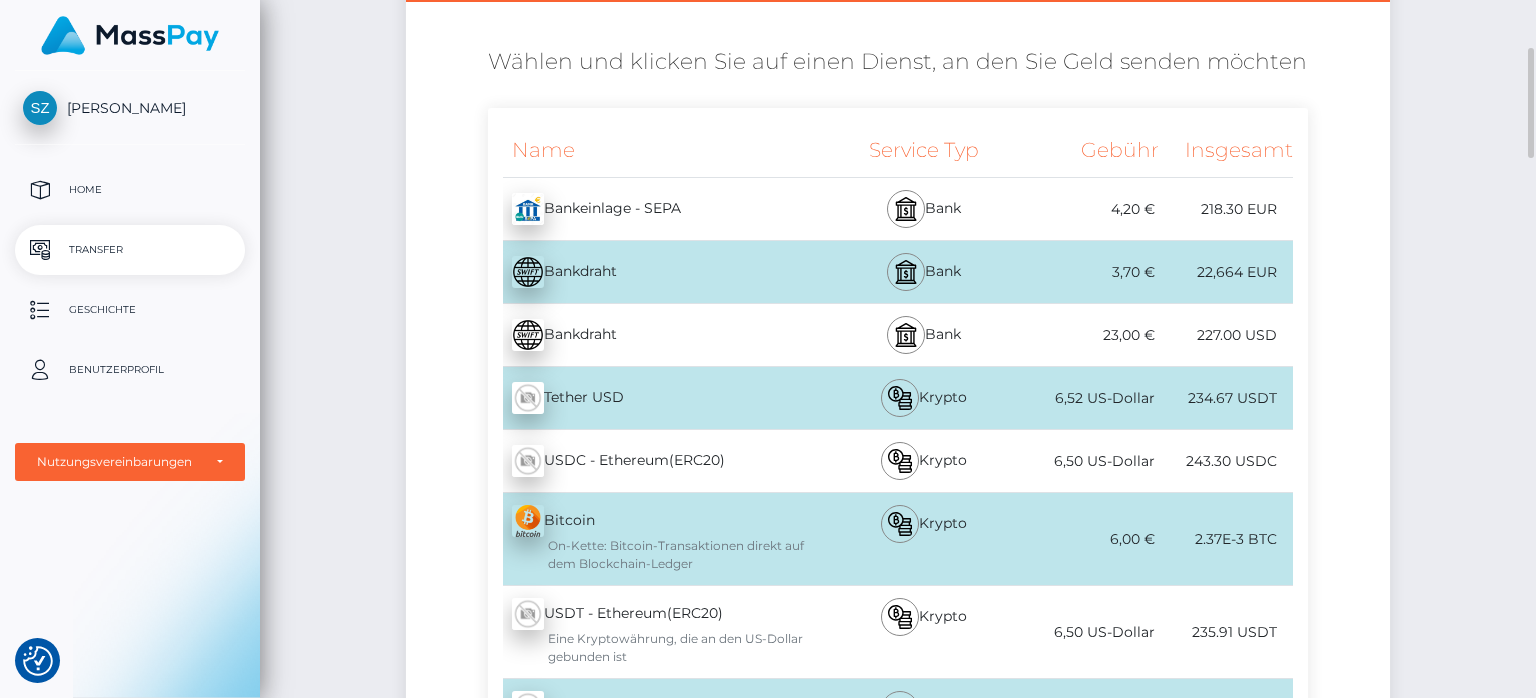 click on "218.30 EUR" at bounding box center [1226, 209] 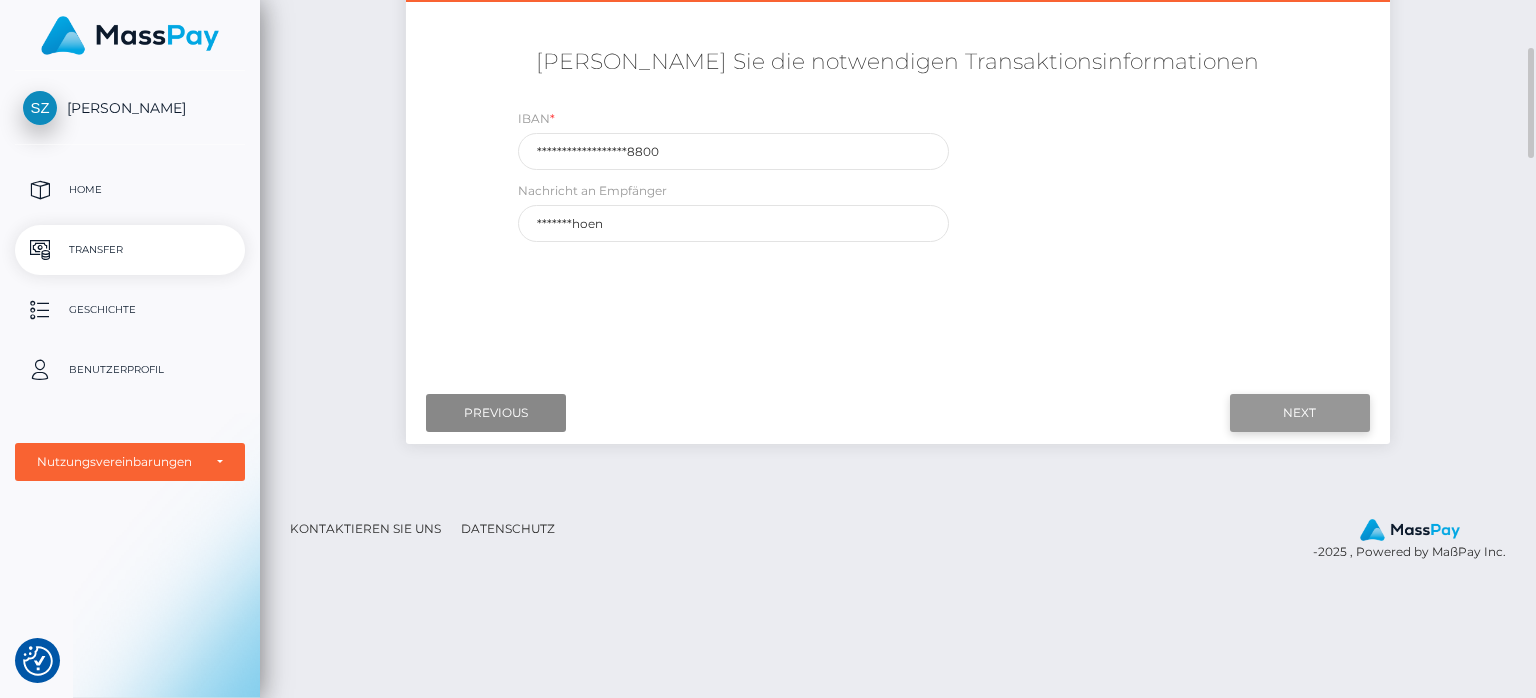 click on "Next" at bounding box center (1300, 413) 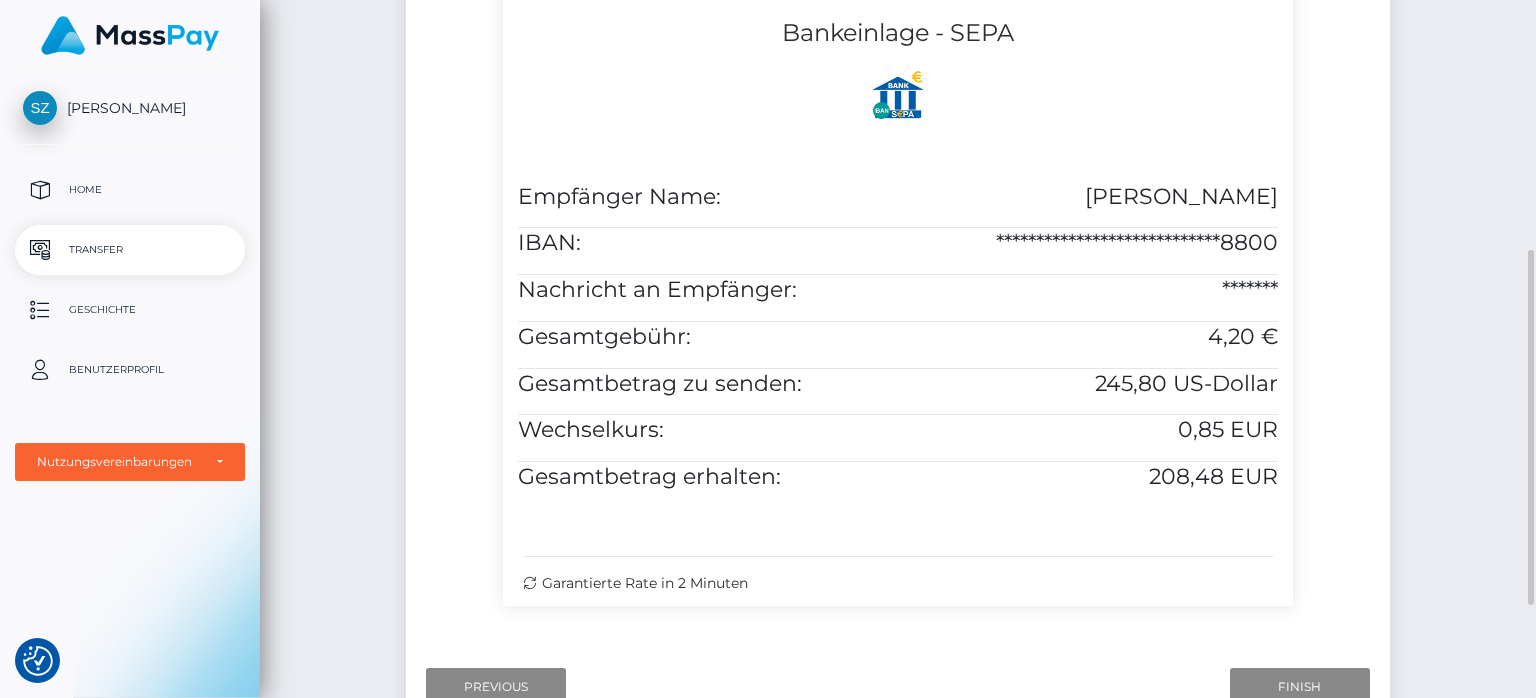 scroll, scrollTop: 670, scrollLeft: 0, axis: vertical 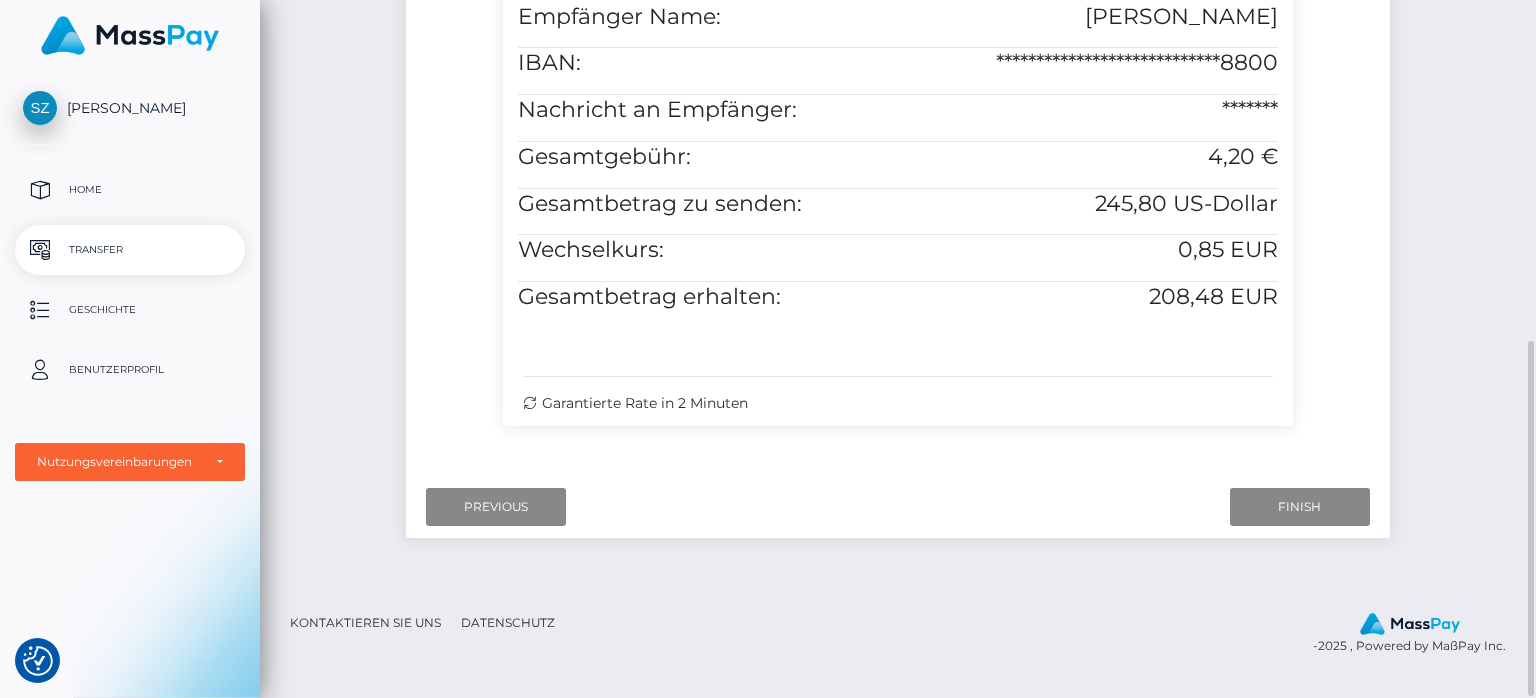 click on "Initiate Transfer
Folgen Sie den nächsten Schritten, um einen Transfer einzuleiten
Transfertyp
Land & Höhe
Land  Abkhazia" at bounding box center [898, 11] 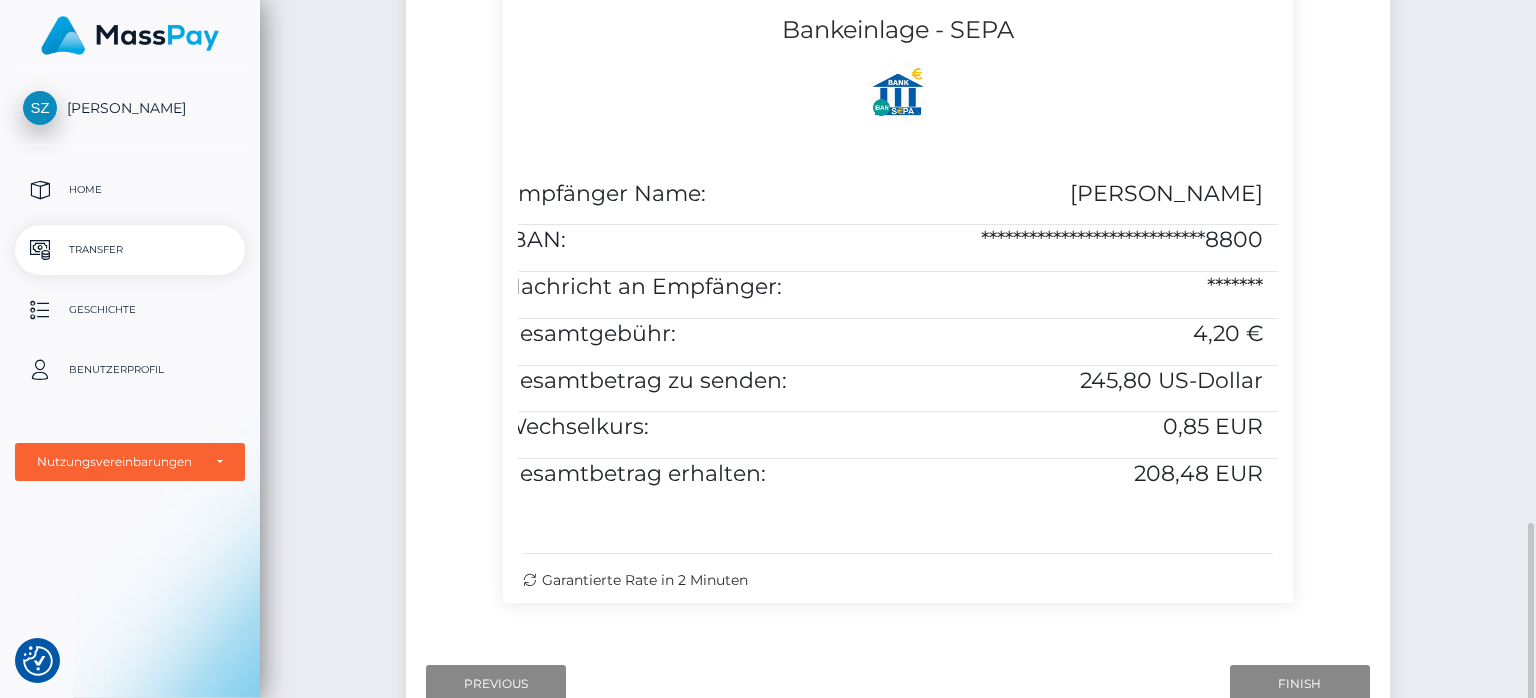 scroll, scrollTop: 674, scrollLeft: 0, axis: vertical 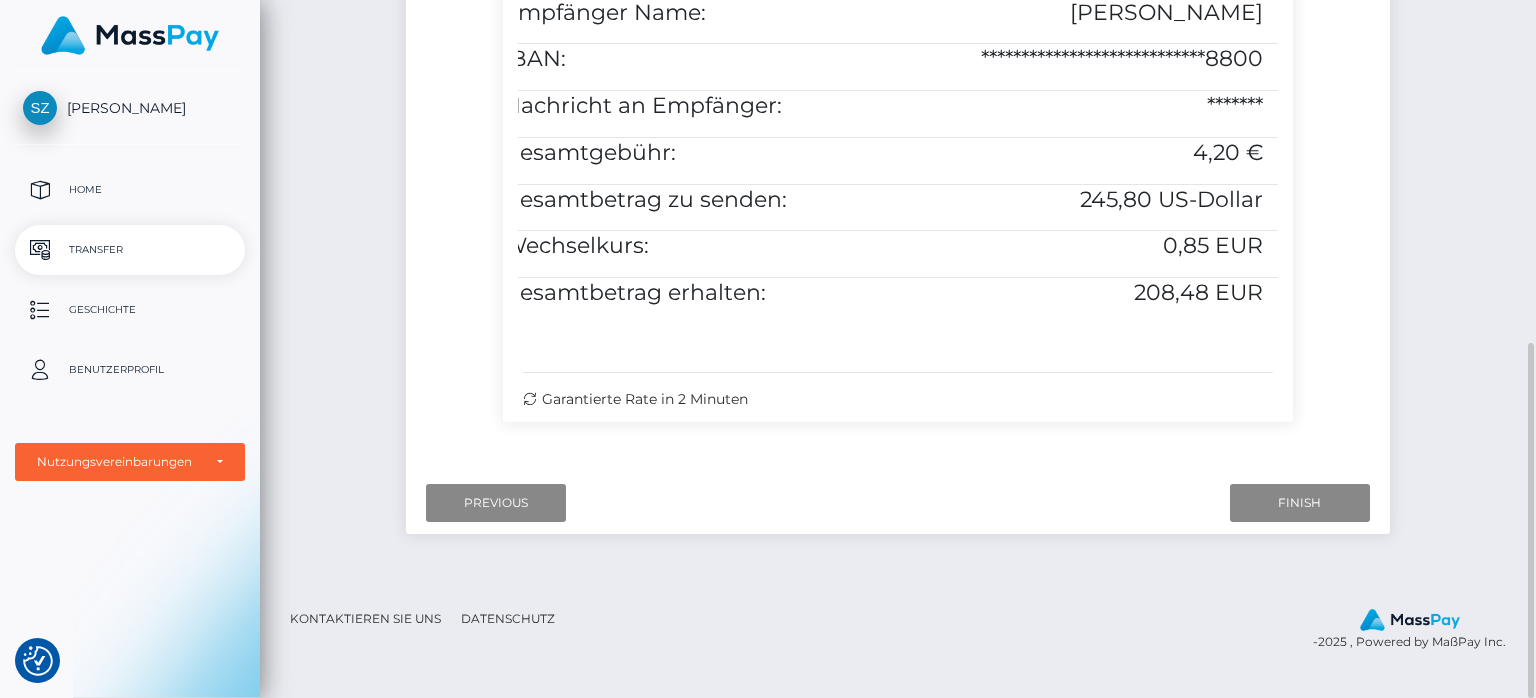 click on "Kontaktieren Sie uns
Datenschutz
-
2025
, Powered by MaßPay Inc." at bounding box center [898, 630] 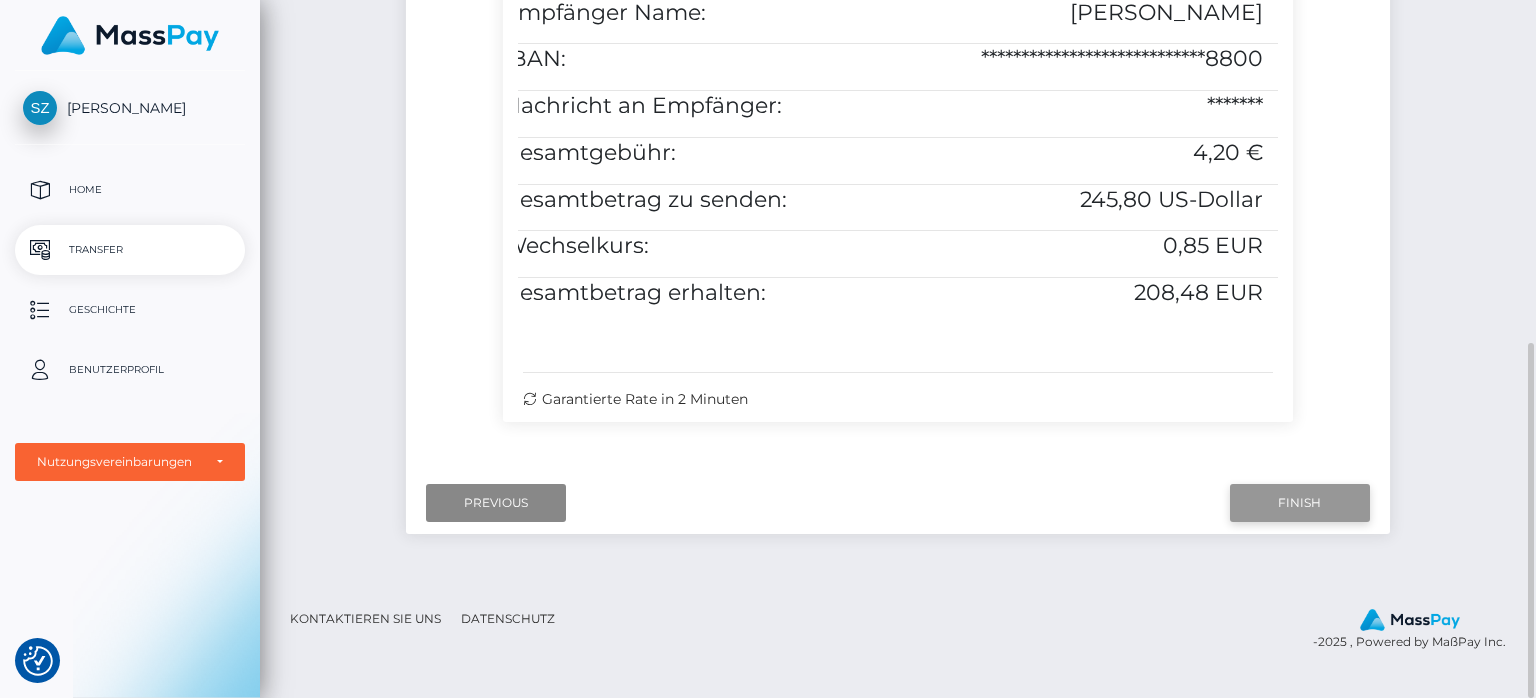 click on "Finish" at bounding box center [1300, 503] 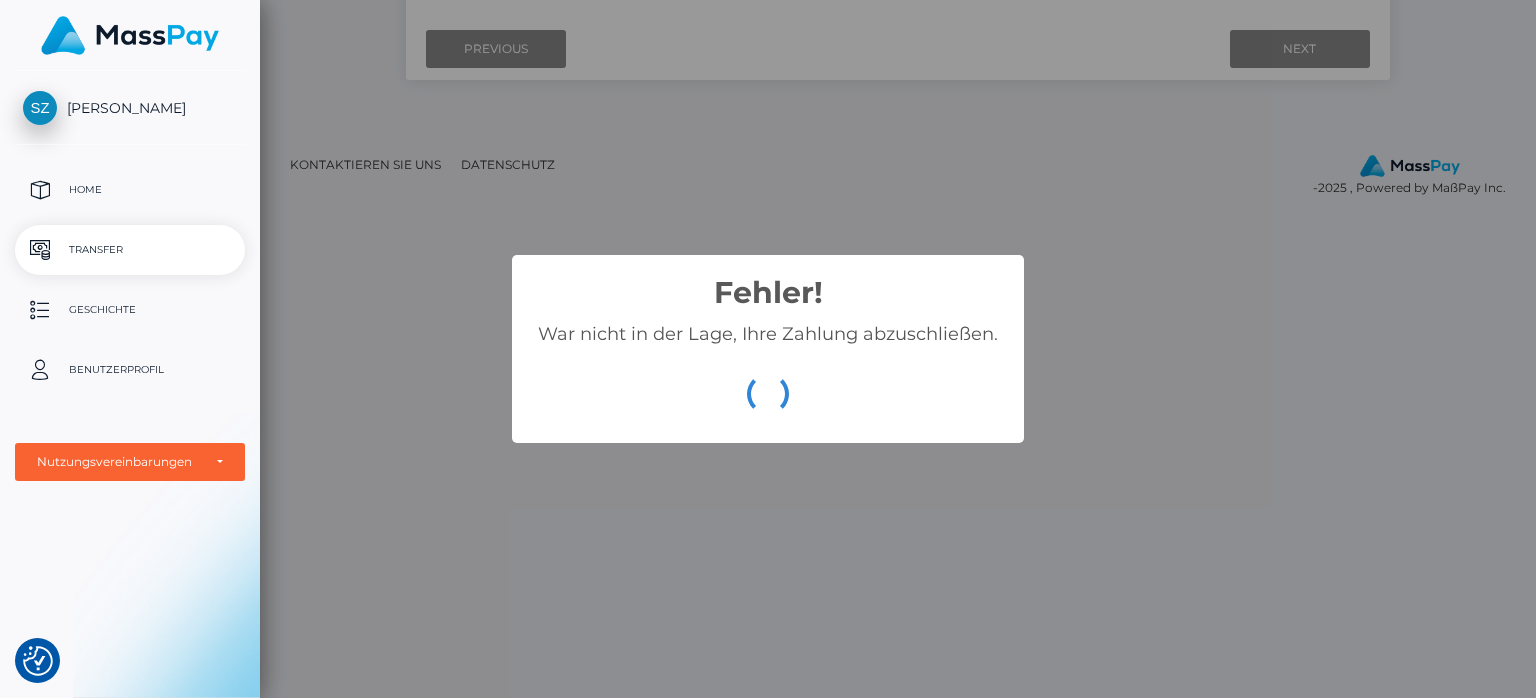 click on "Fehler! × War nicht in der Lage, Ihre Zahlung abzuschließen. OK Cancel" at bounding box center [768, 349] 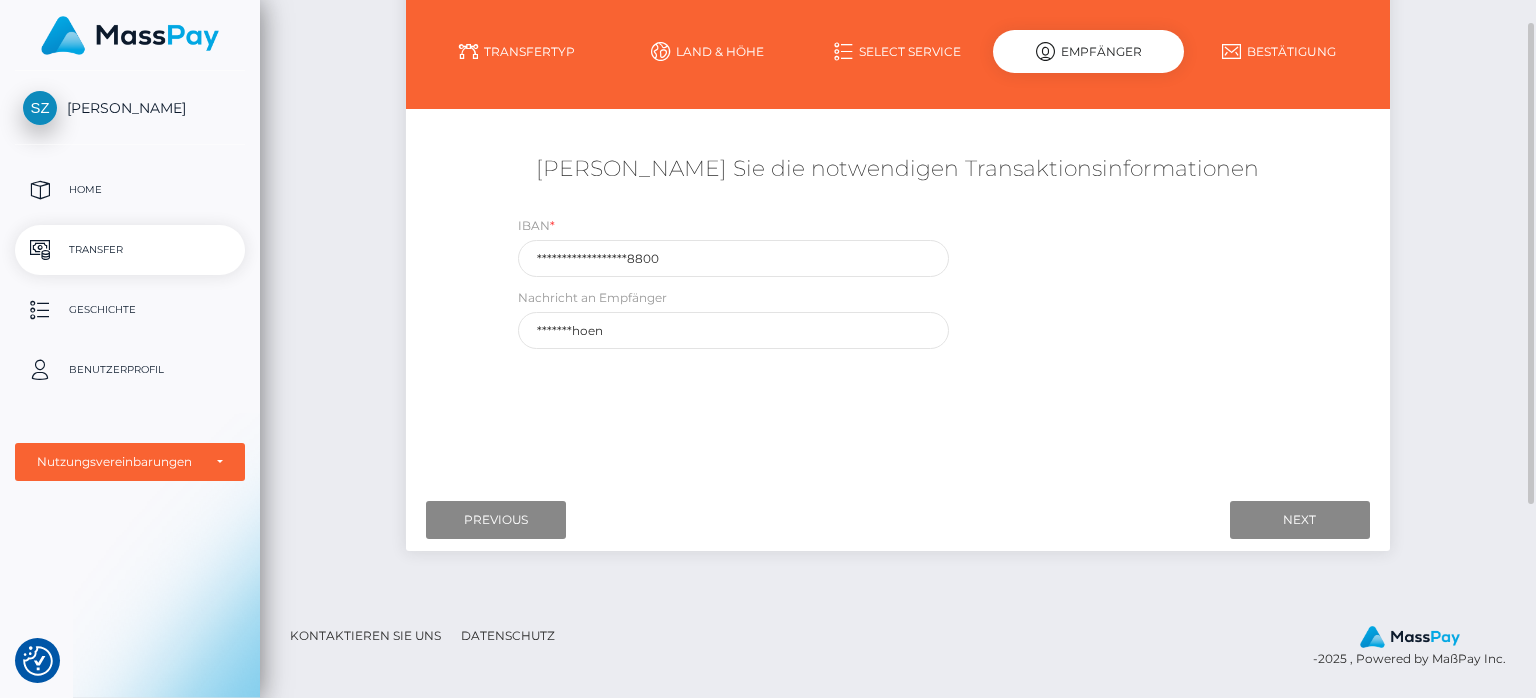 scroll, scrollTop: 134, scrollLeft: 0, axis: vertical 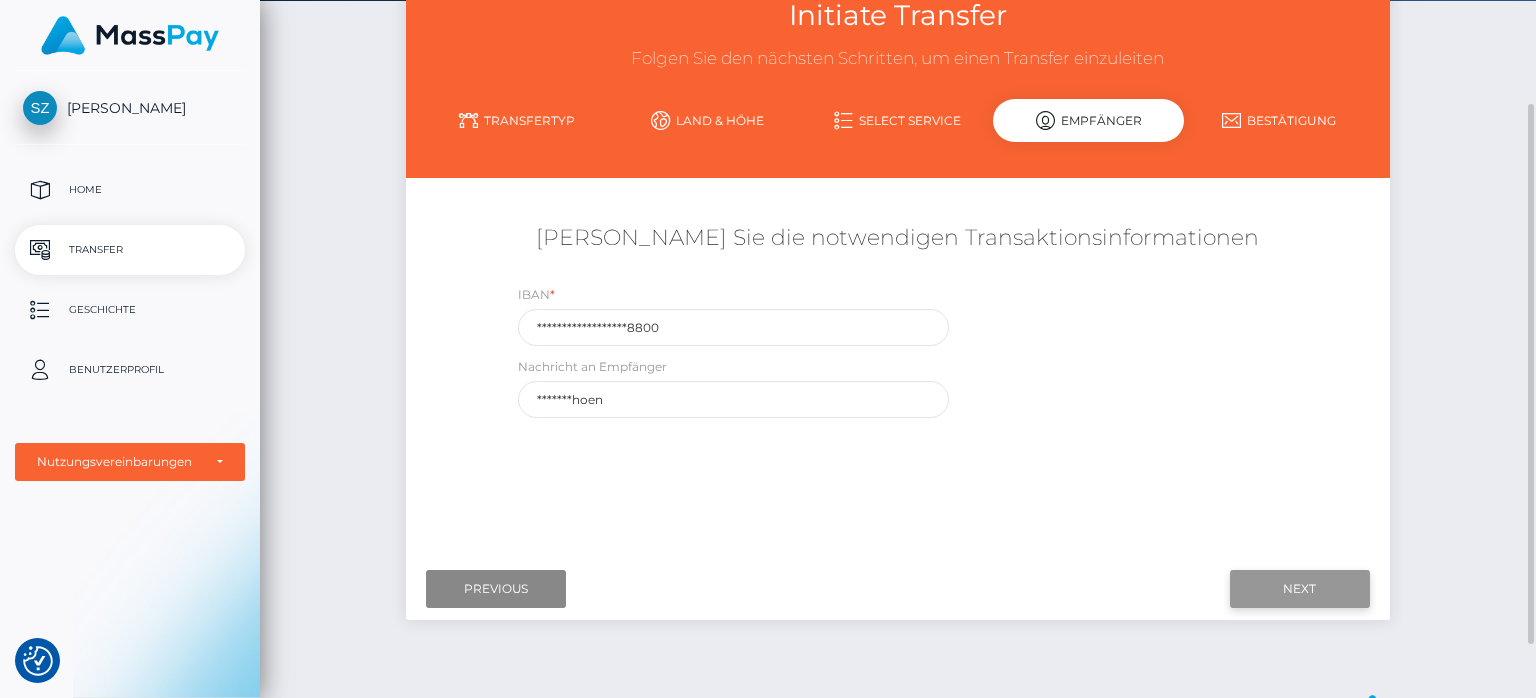 click on "Next" at bounding box center [1300, 589] 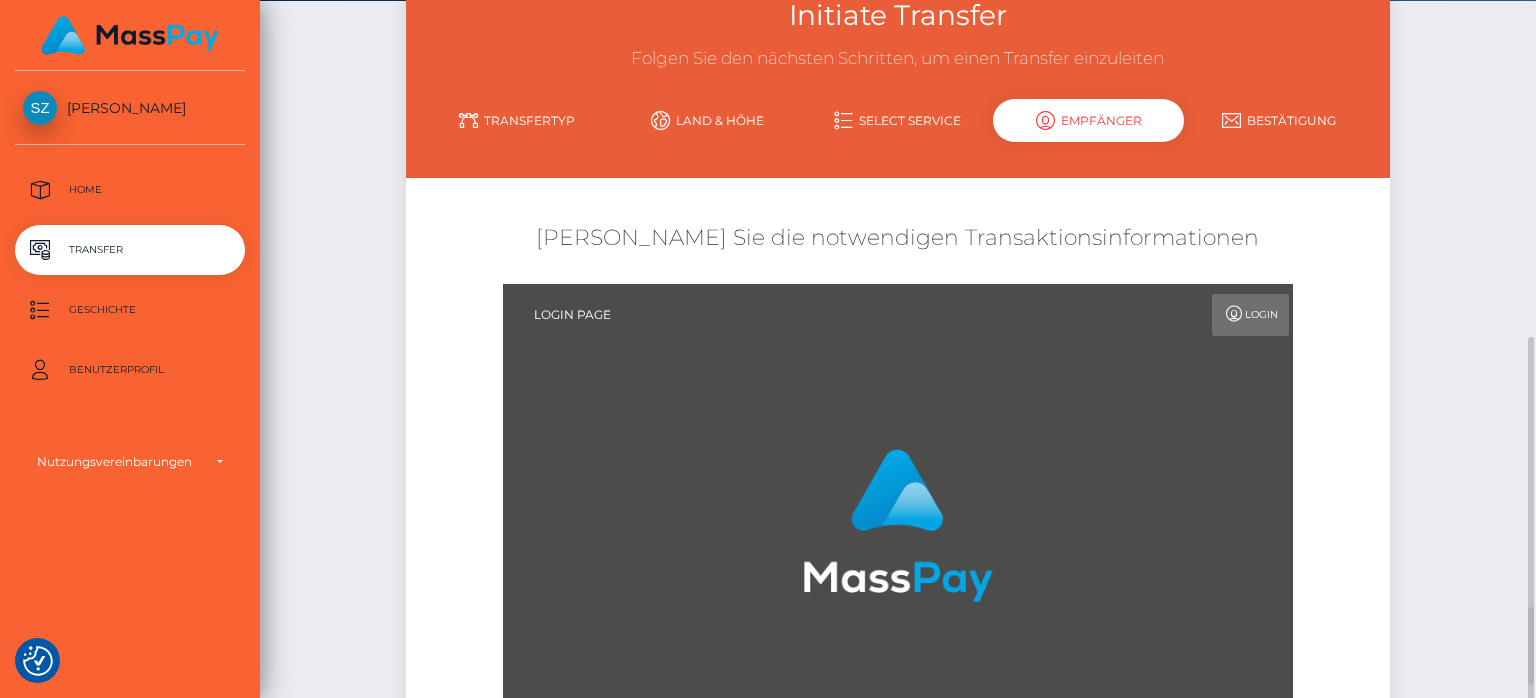 scroll, scrollTop: 494, scrollLeft: 0, axis: vertical 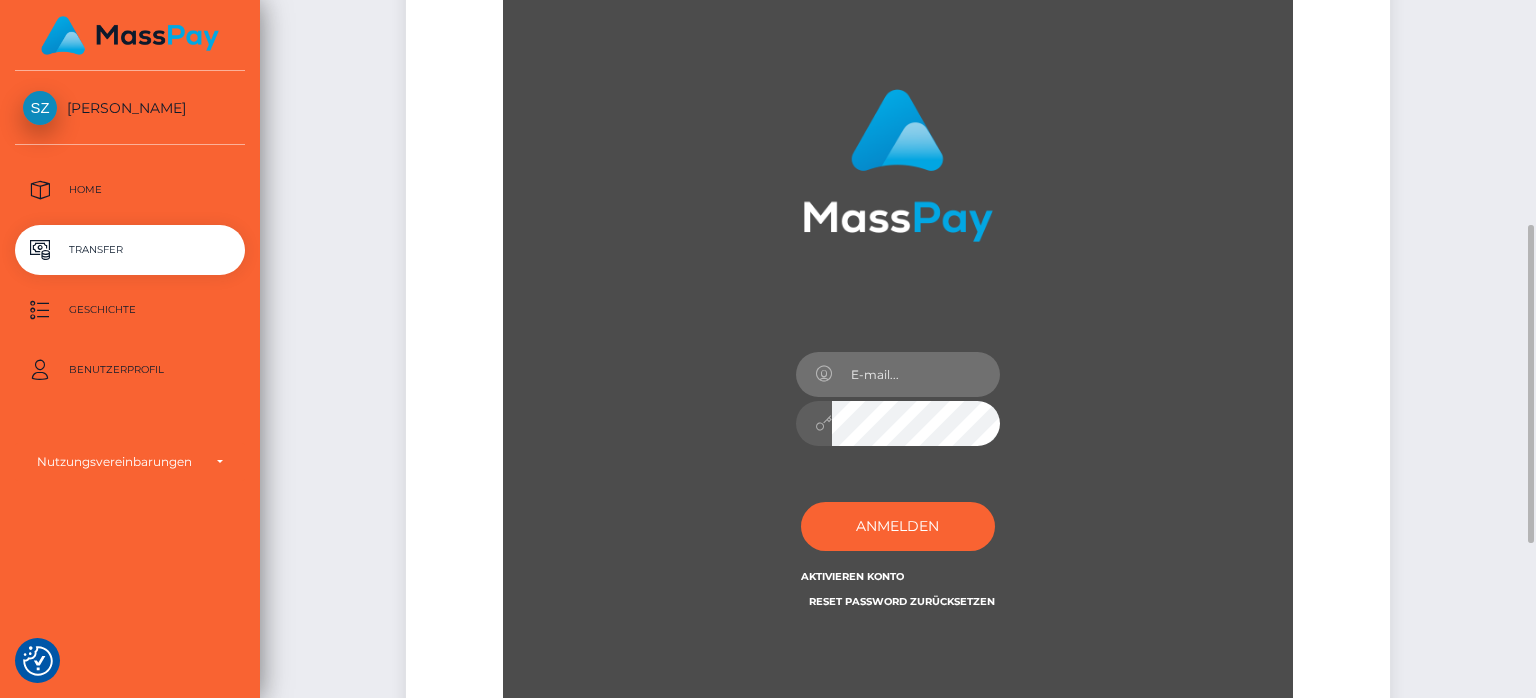 click at bounding box center (915, 374) 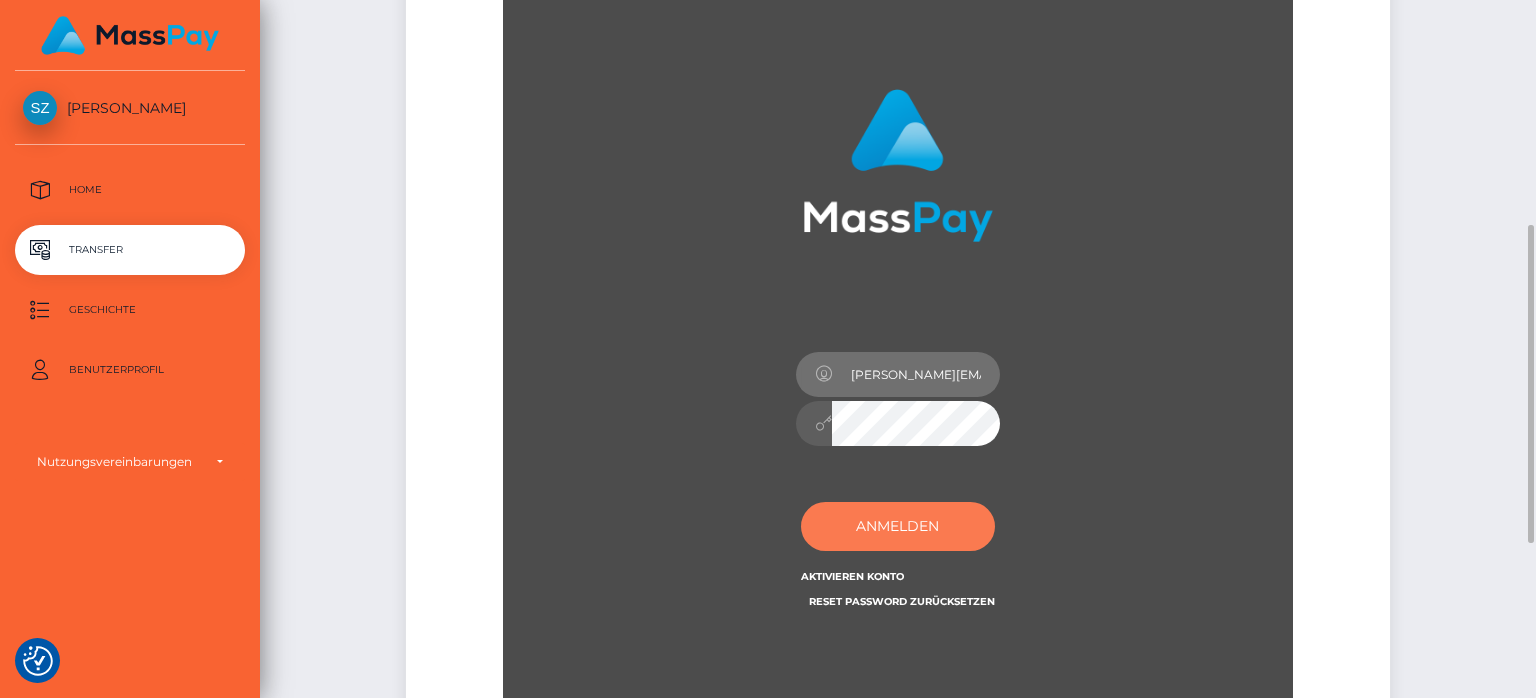 type on "stephan.zurkuhlen@gmx.com" 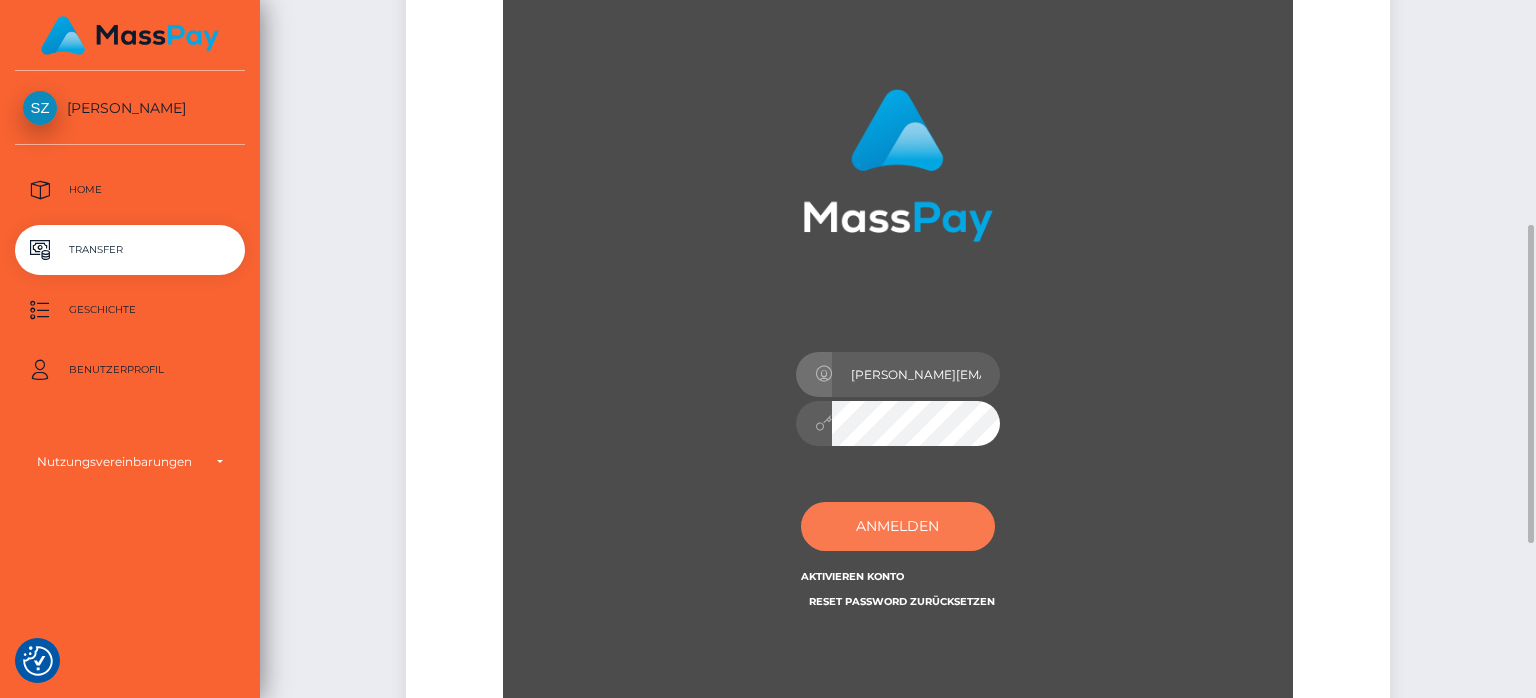 click on "Anmelden" at bounding box center (897, 526) 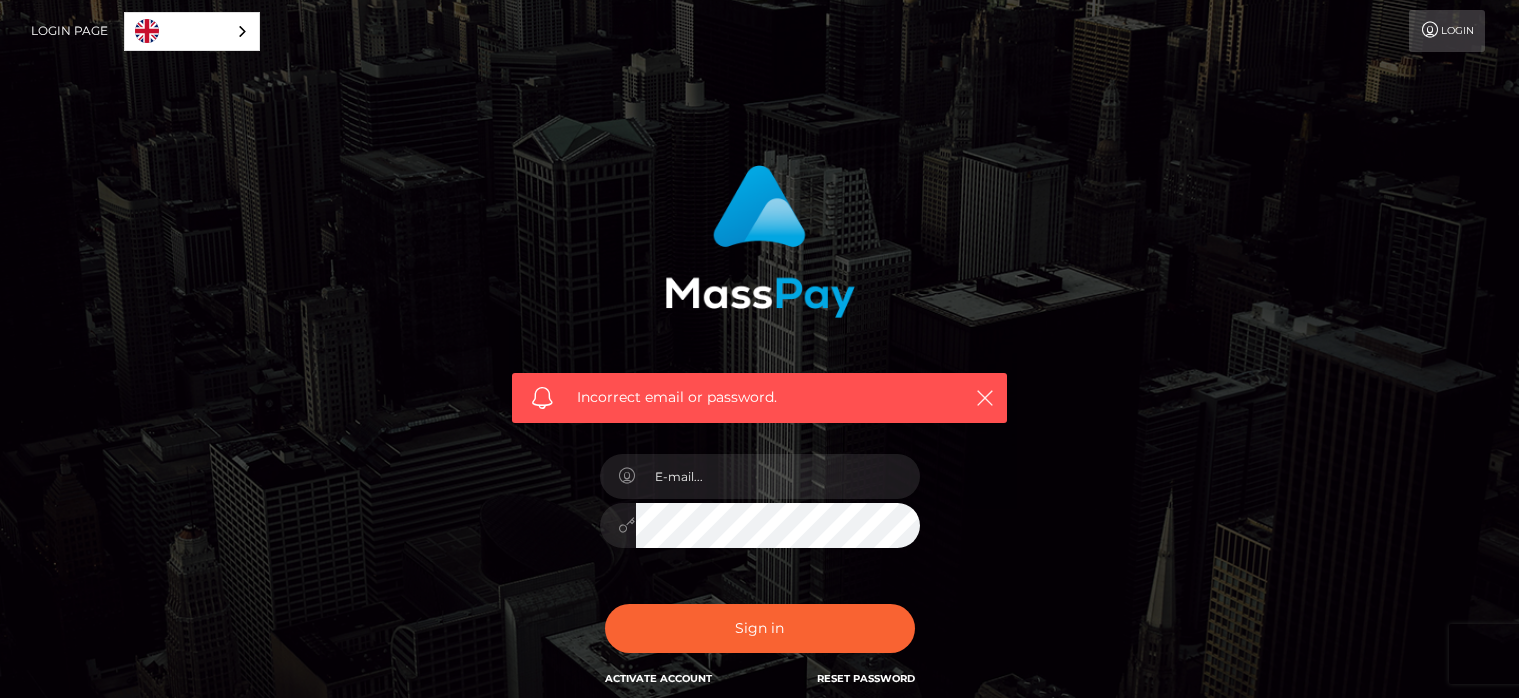 scroll, scrollTop: 0, scrollLeft: 0, axis: both 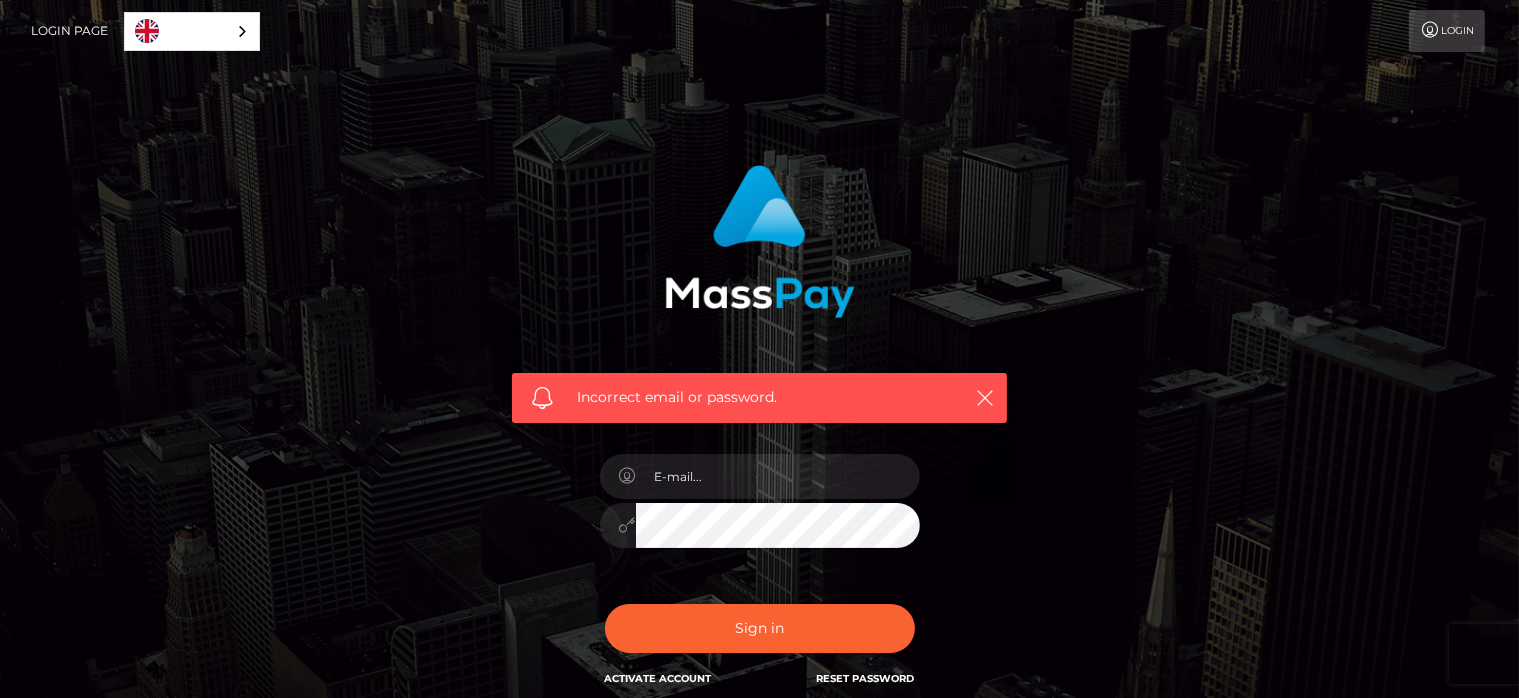 click on "Incorrect email or password." at bounding box center [759, 397] 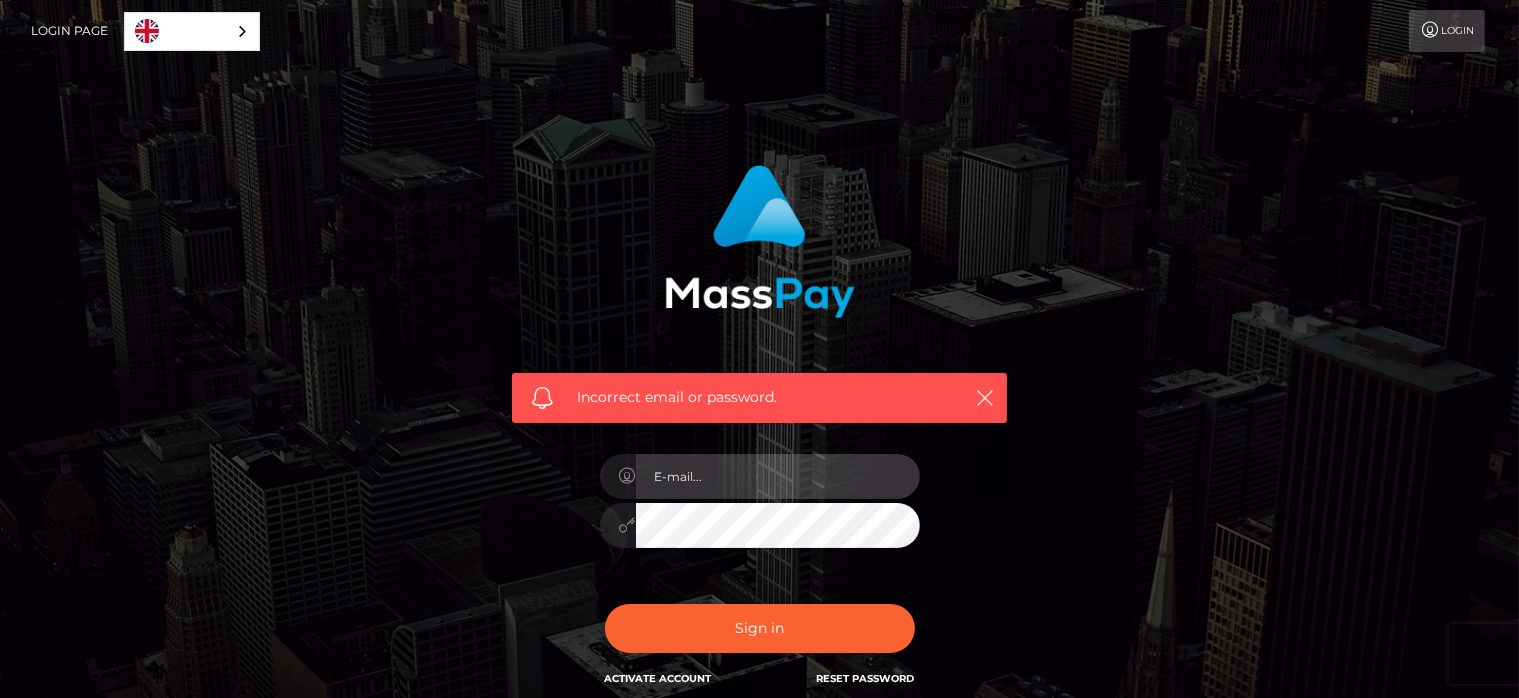 click at bounding box center (778, 476) 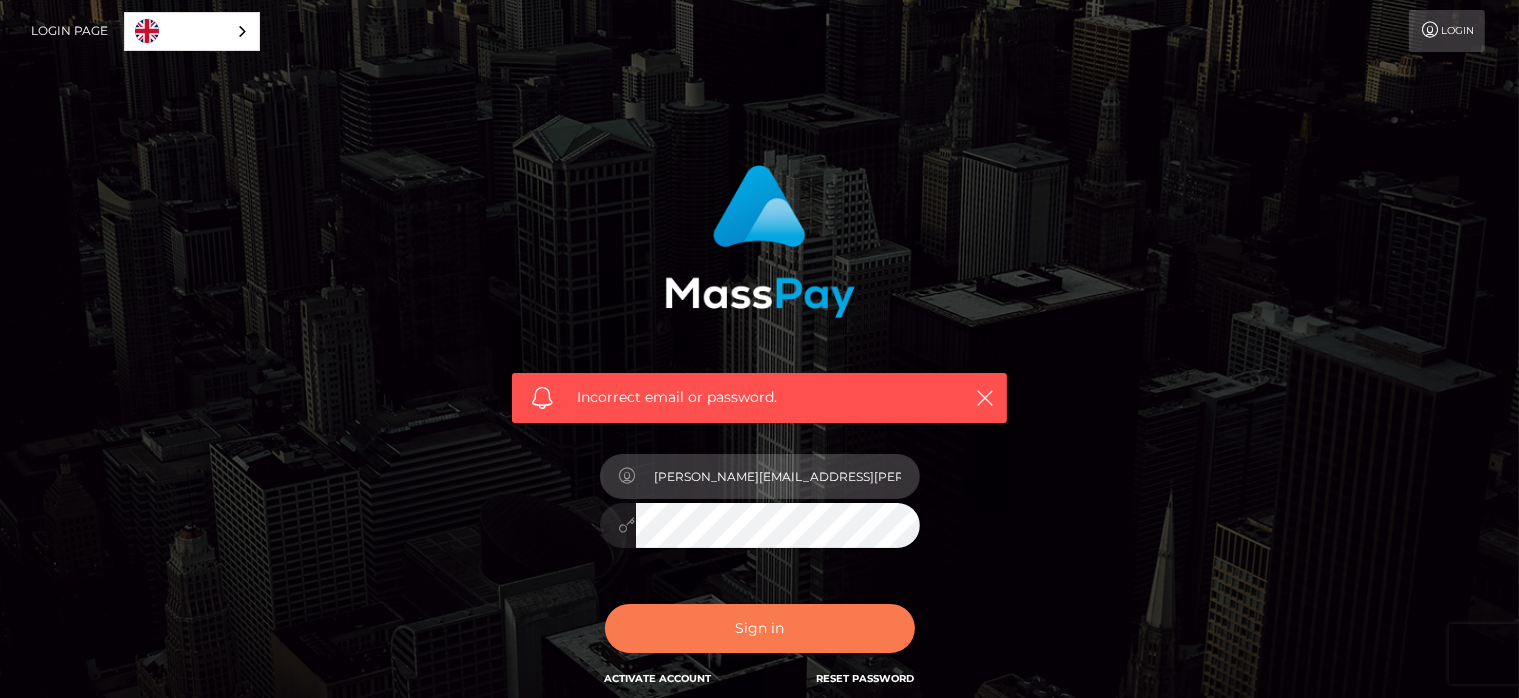 type on "stephan.zurkuhlen@gmx.com" 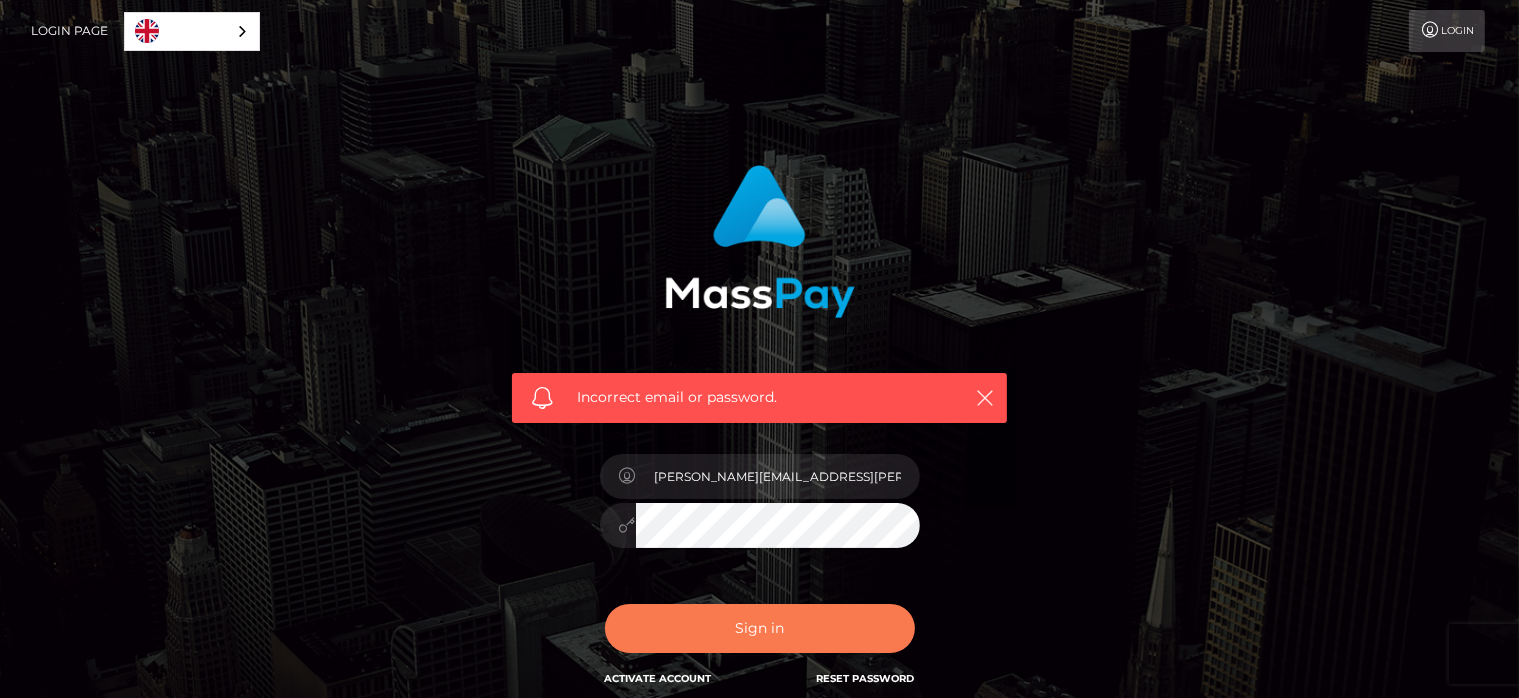click on "Sign in" at bounding box center (760, 628) 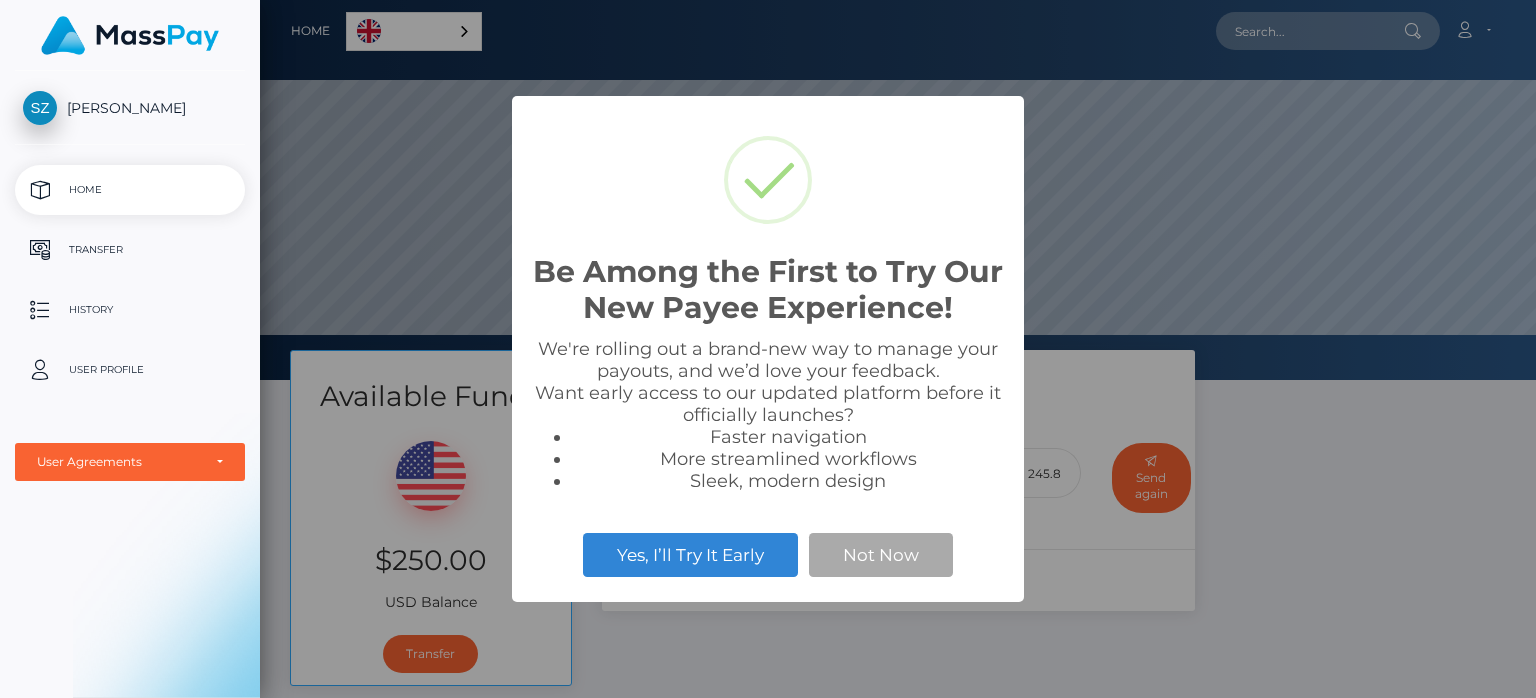 scroll, scrollTop: 0, scrollLeft: 0, axis: both 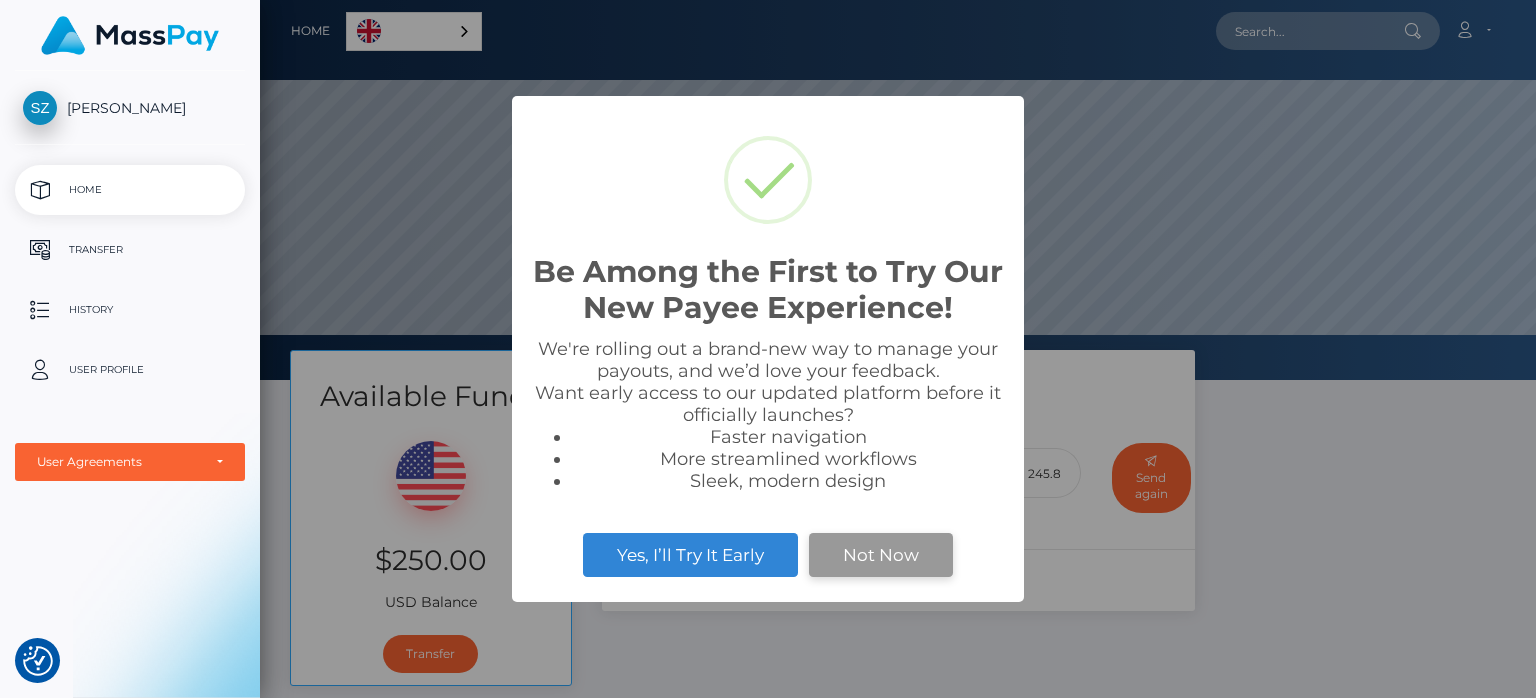 click on "Not Now" at bounding box center (881, 555) 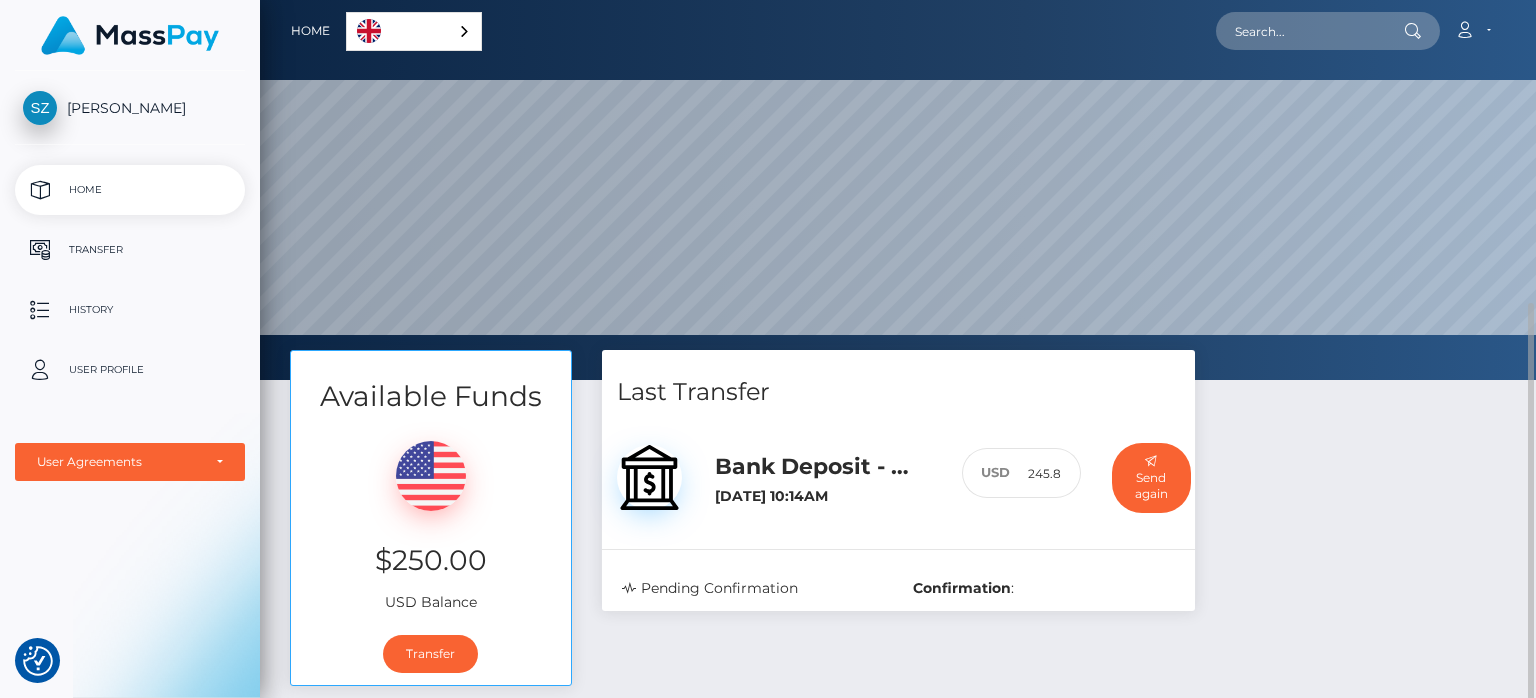scroll, scrollTop: 180, scrollLeft: 0, axis: vertical 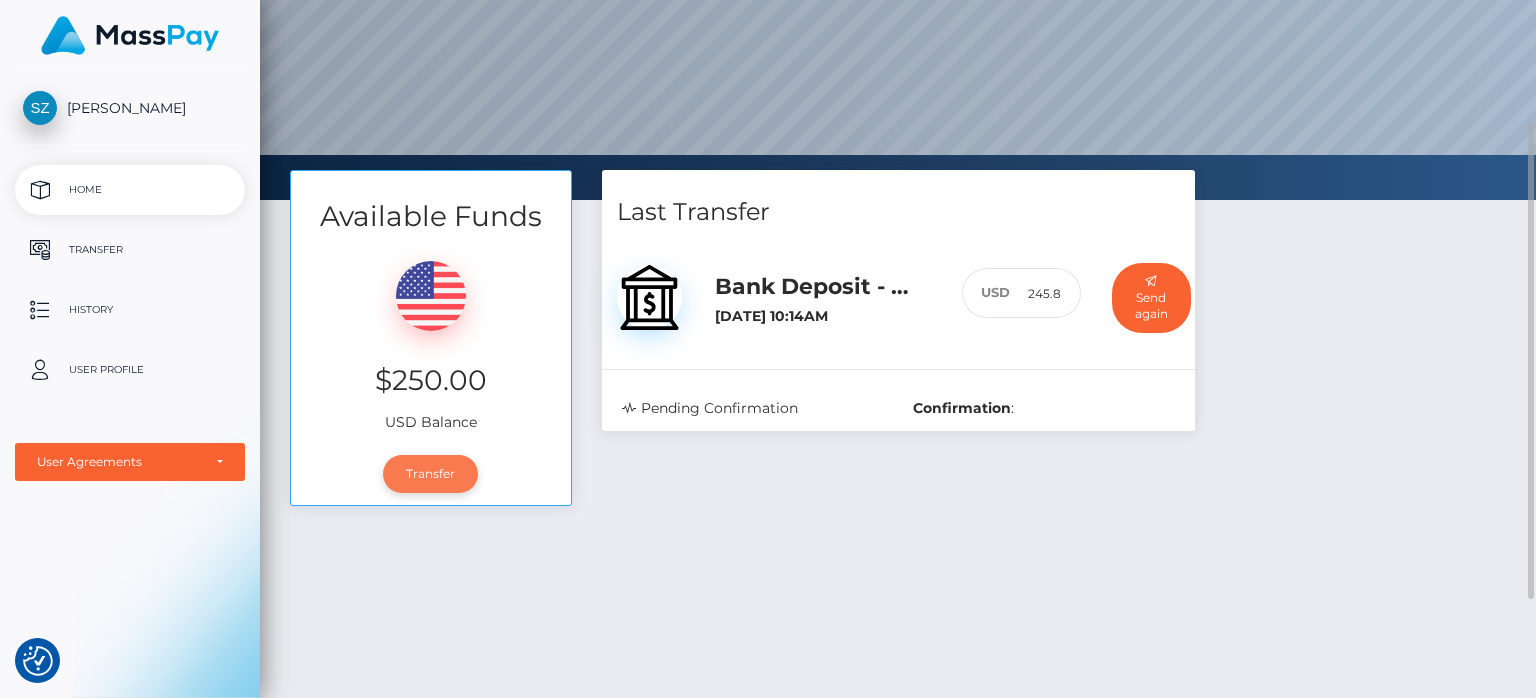 click on "Transfer" at bounding box center [430, 474] 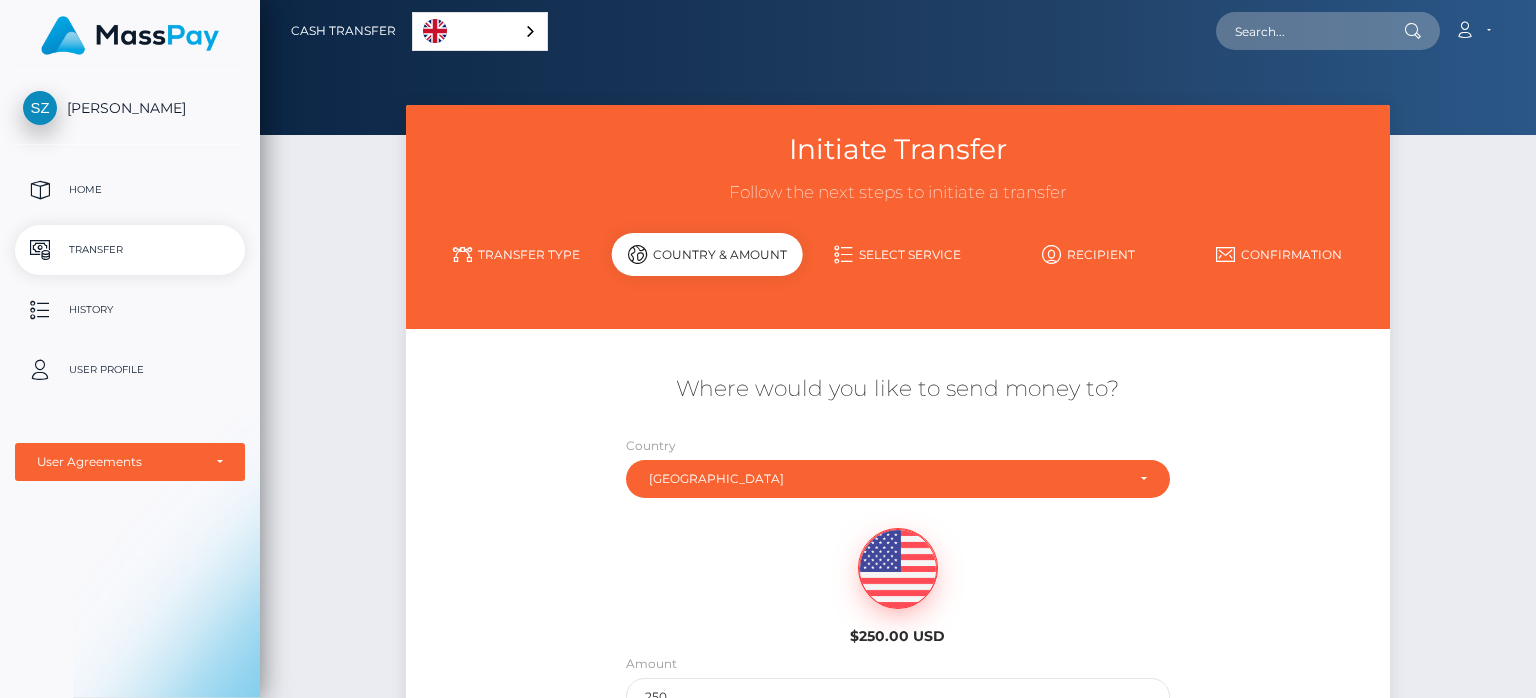 scroll, scrollTop: 0, scrollLeft: 0, axis: both 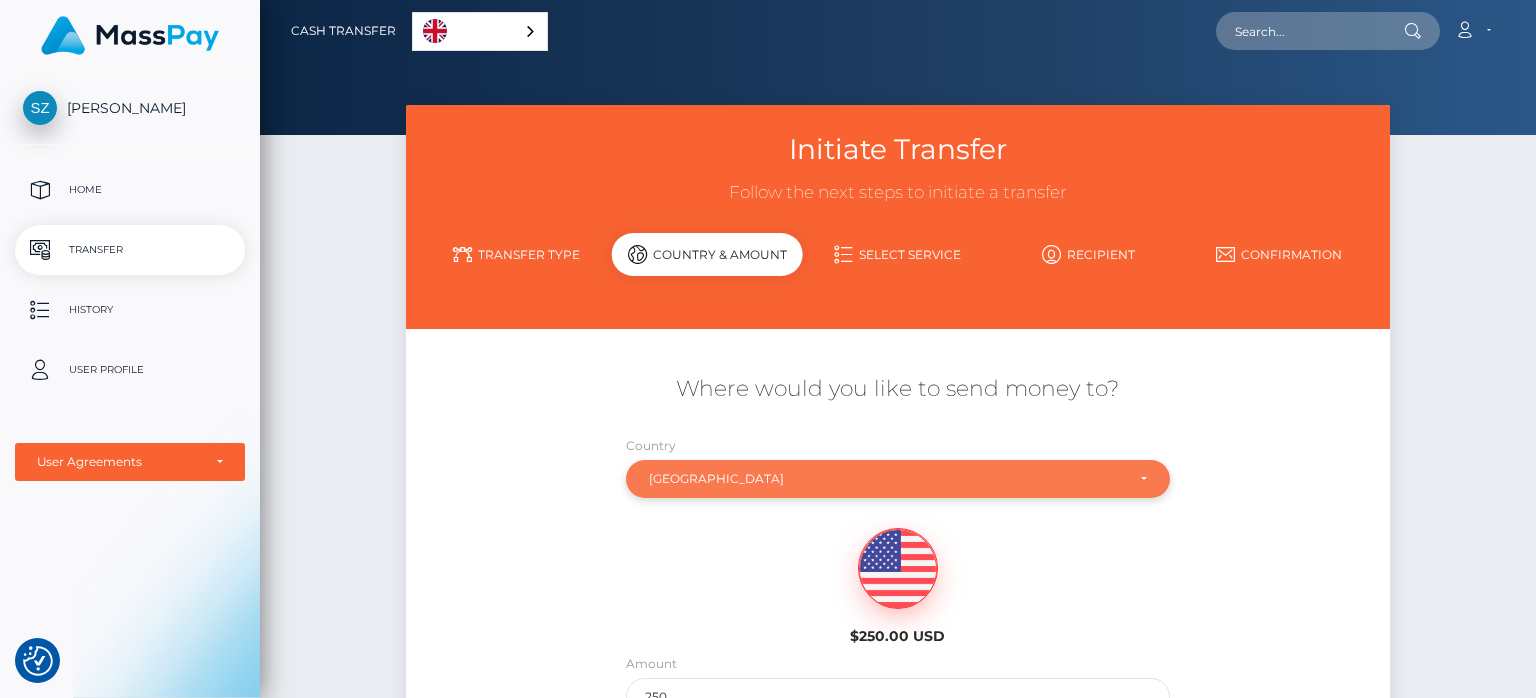click on "[GEOGRAPHIC_DATA]" at bounding box center (898, 479) 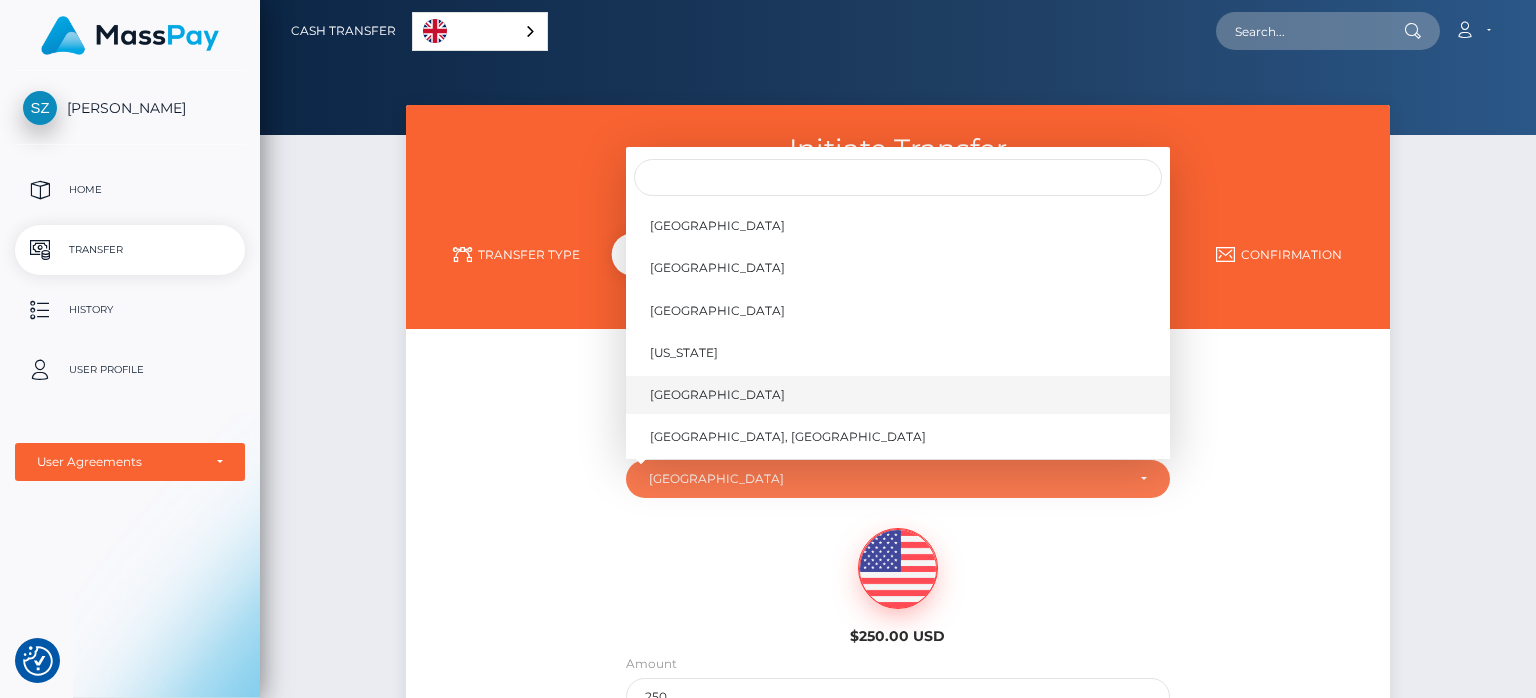 scroll, scrollTop: 3331, scrollLeft: 0, axis: vertical 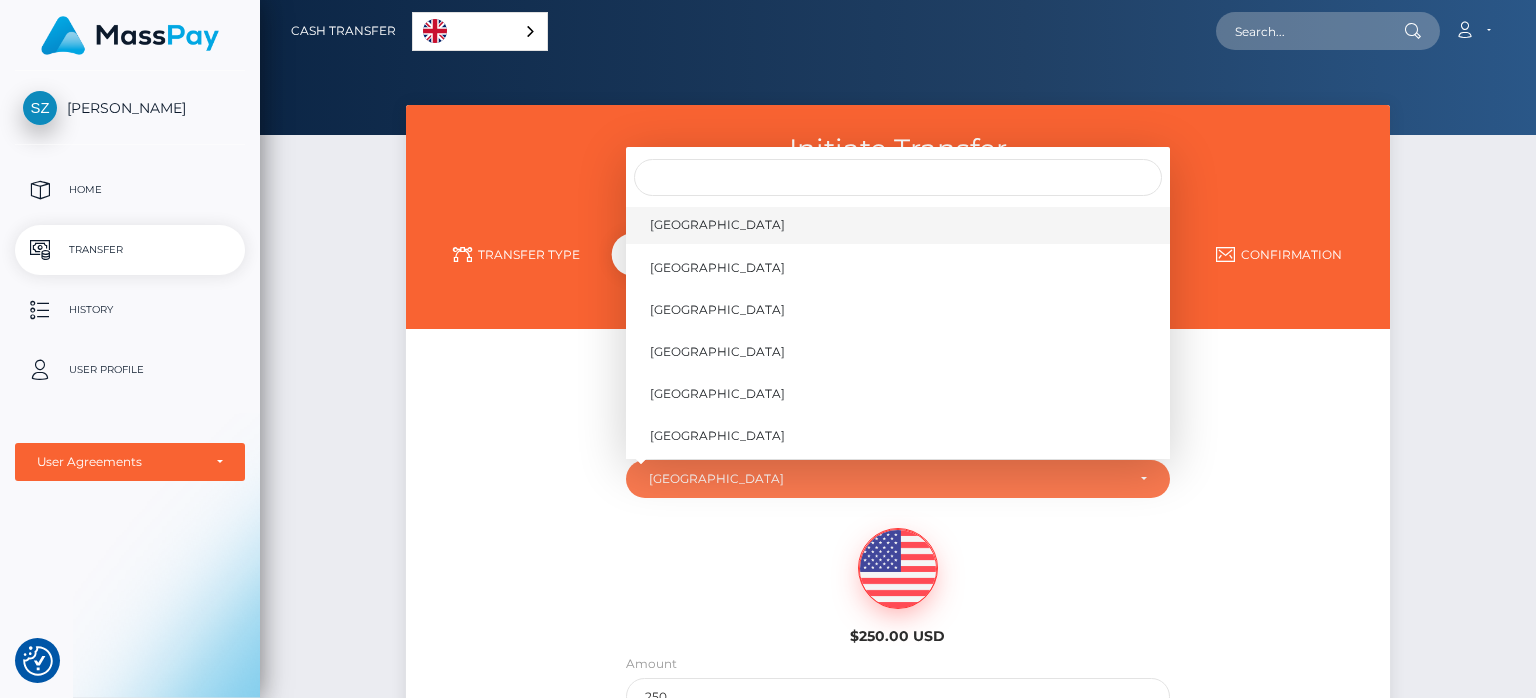 click on "[GEOGRAPHIC_DATA]" at bounding box center (898, 225) 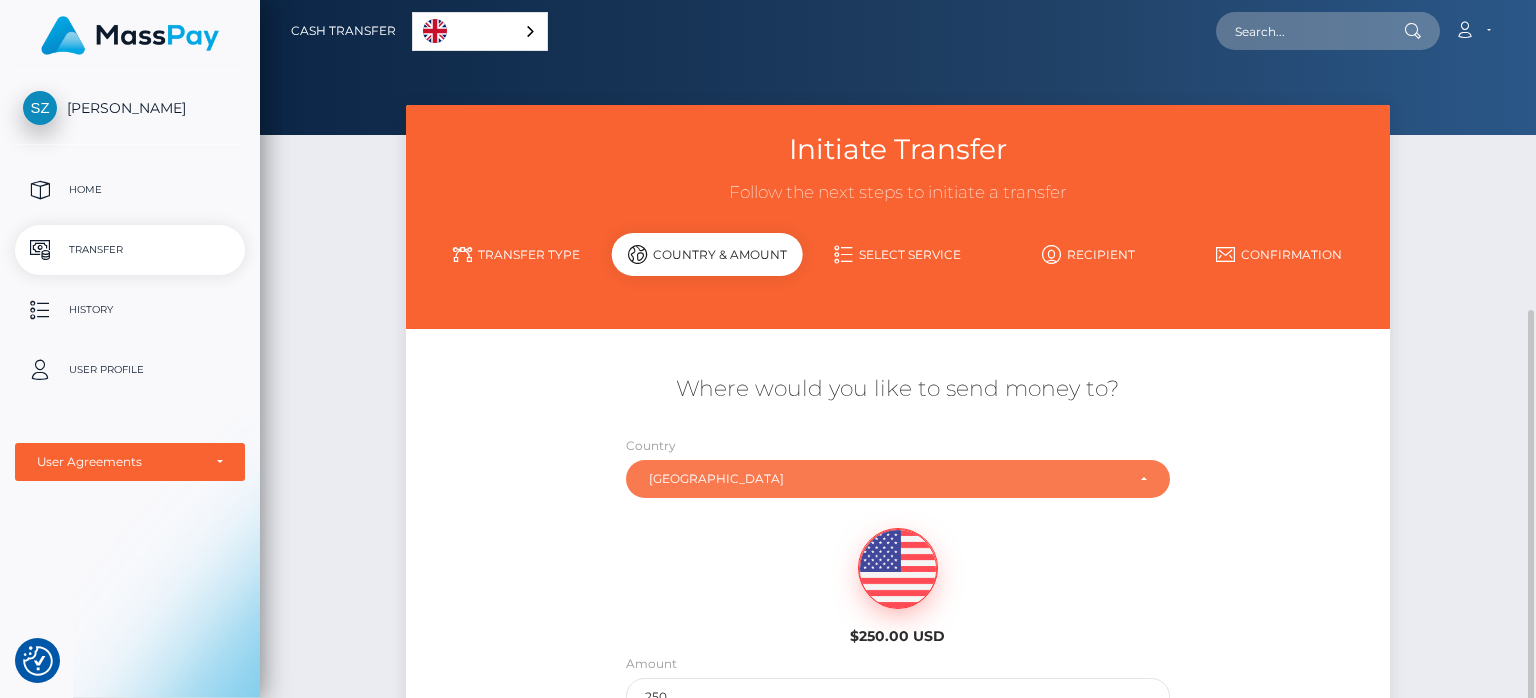 scroll, scrollTop: 180, scrollLeft: 0, axis: vertical 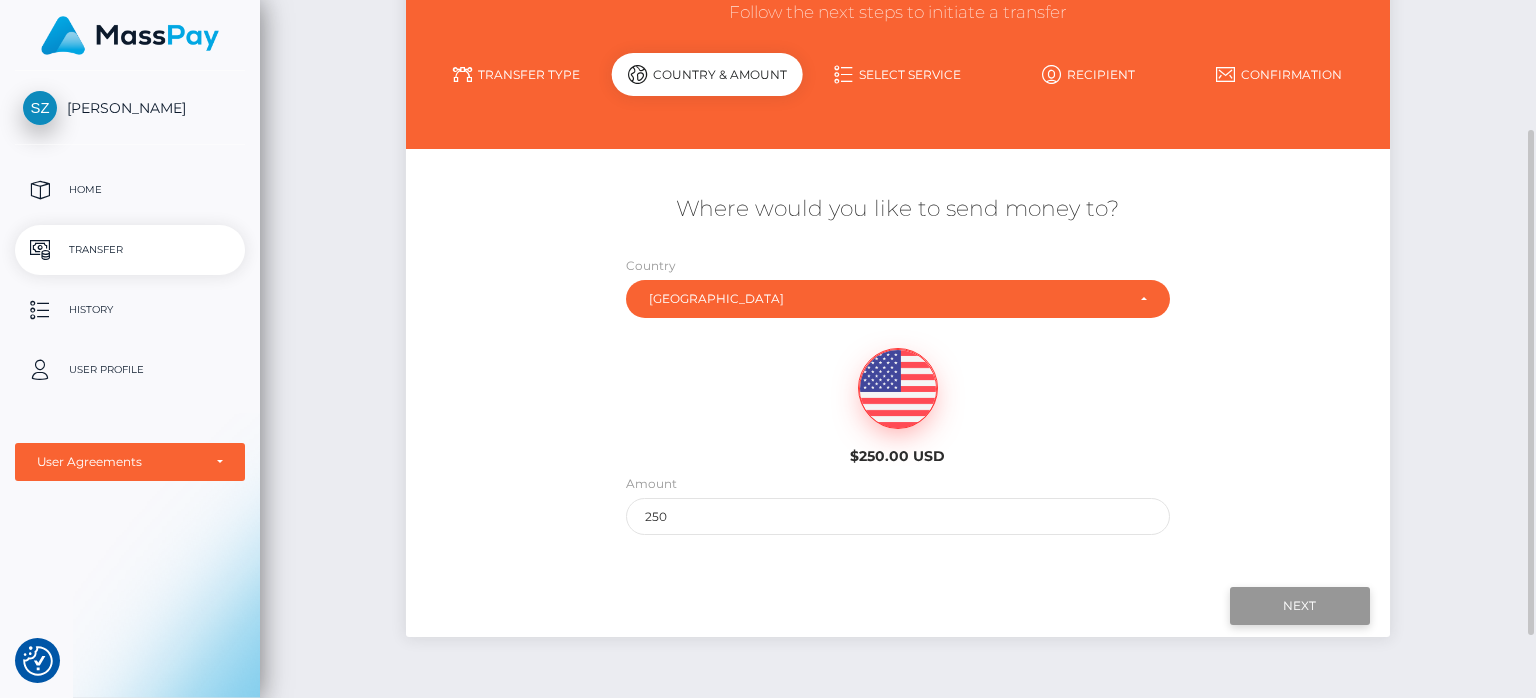 click on "Next" at bounding box center [1300, 606] 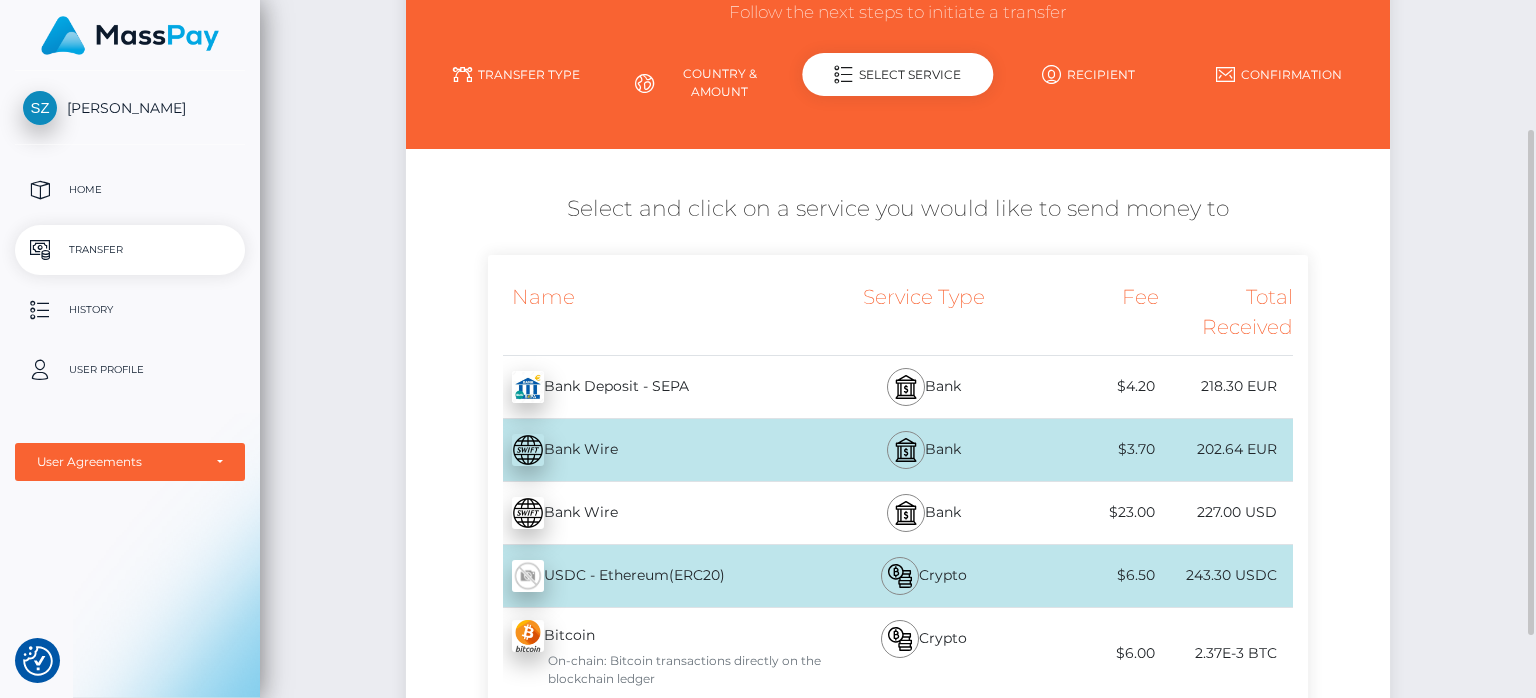 click on "$4.20" at bounding box center (1092, 386) 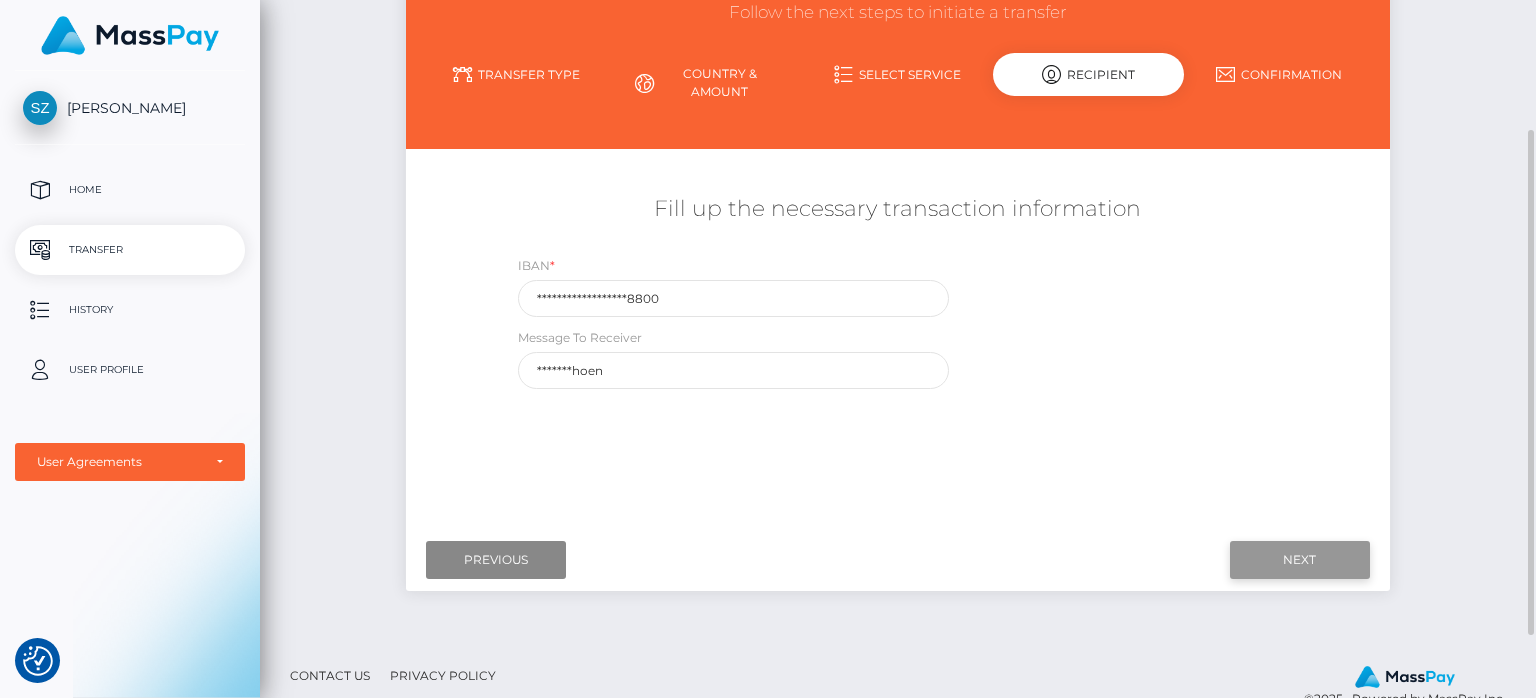 click on "Next" at bounding box center (1300, 560) 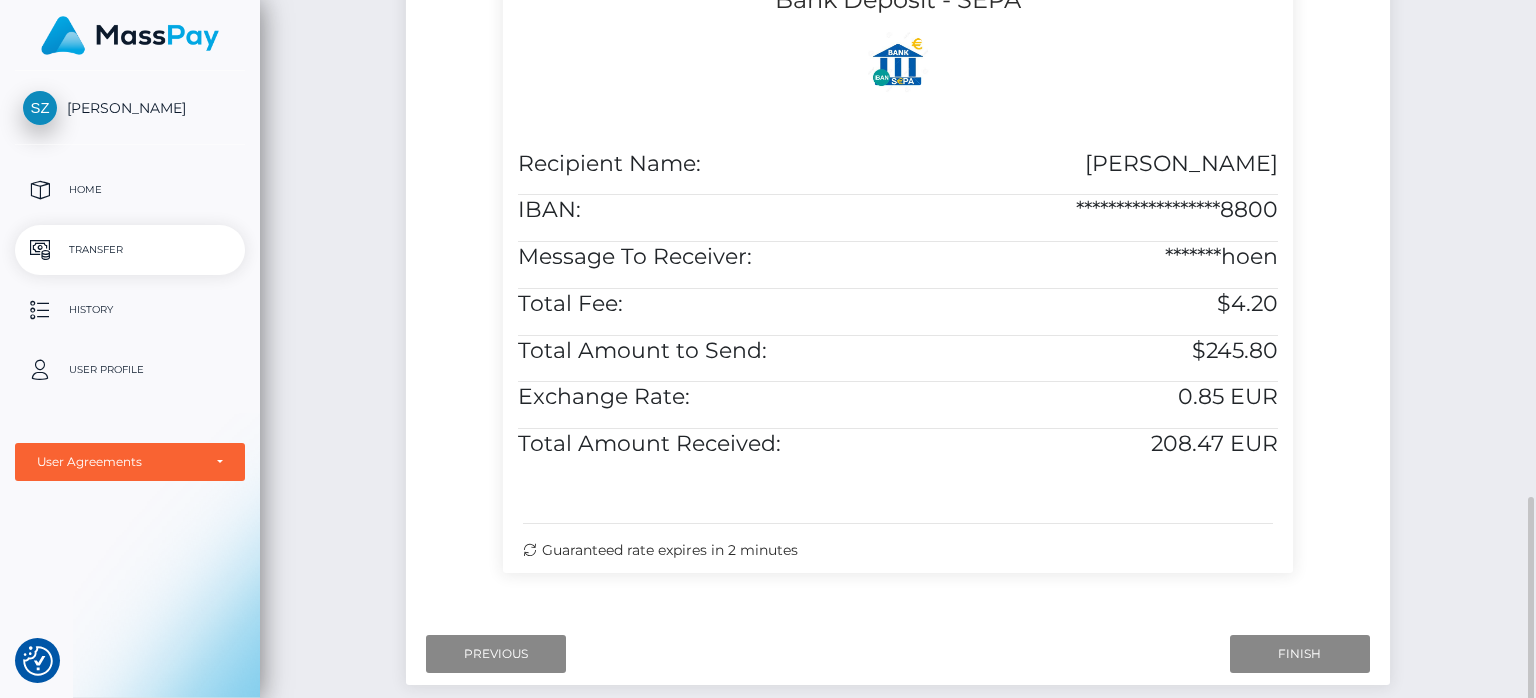 scroll, scrollTop: 690, scrollLeft: 0, axis: vertical 